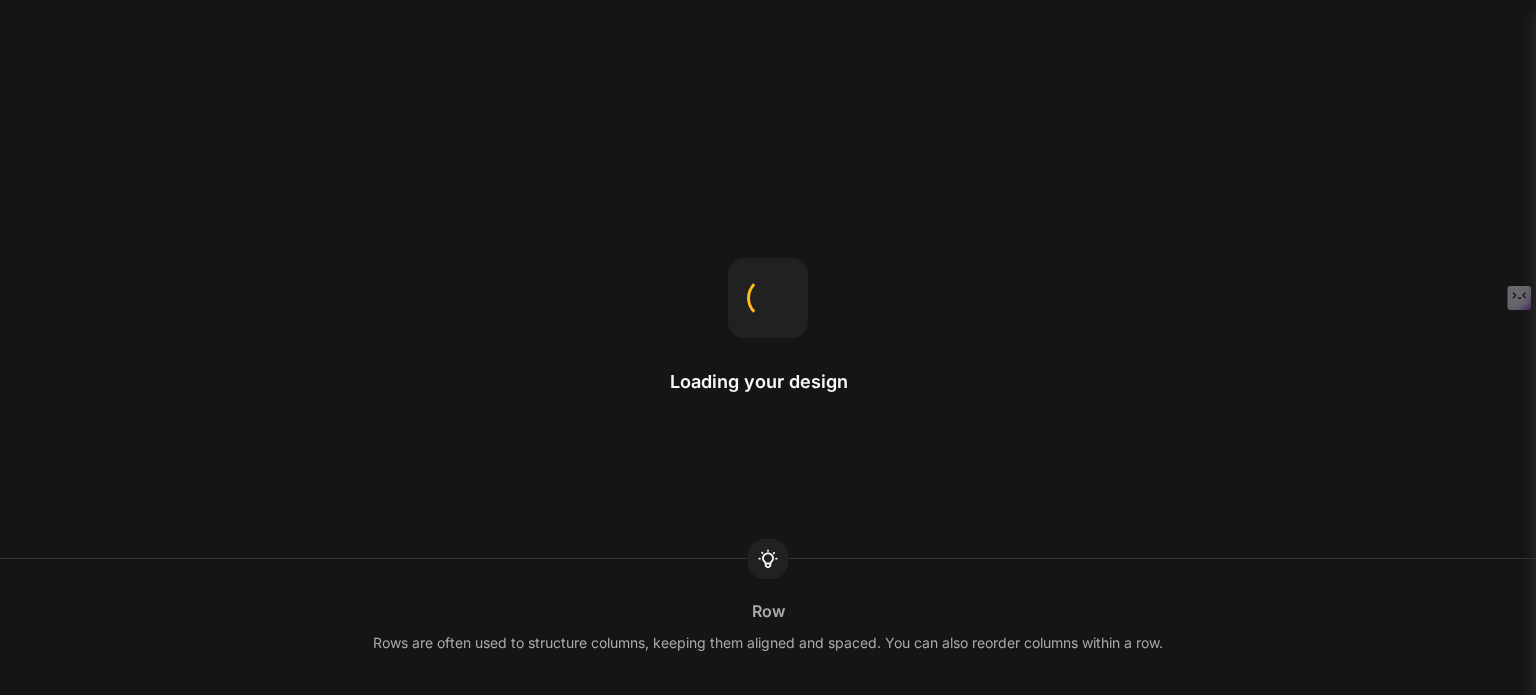 scroll, scrollTop: 0, scrollLeft: 0, axis: both 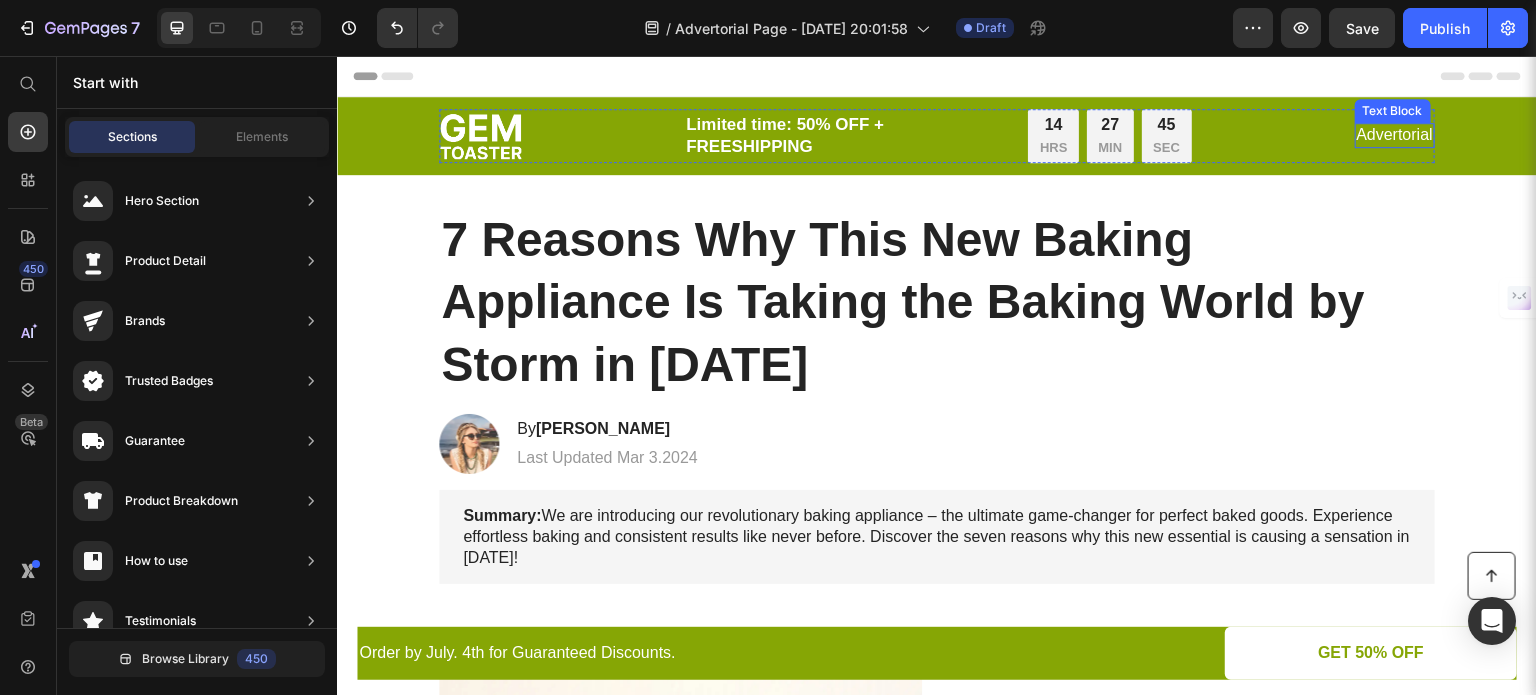 click on "Advertorial" at bounding box center [1395, 135] 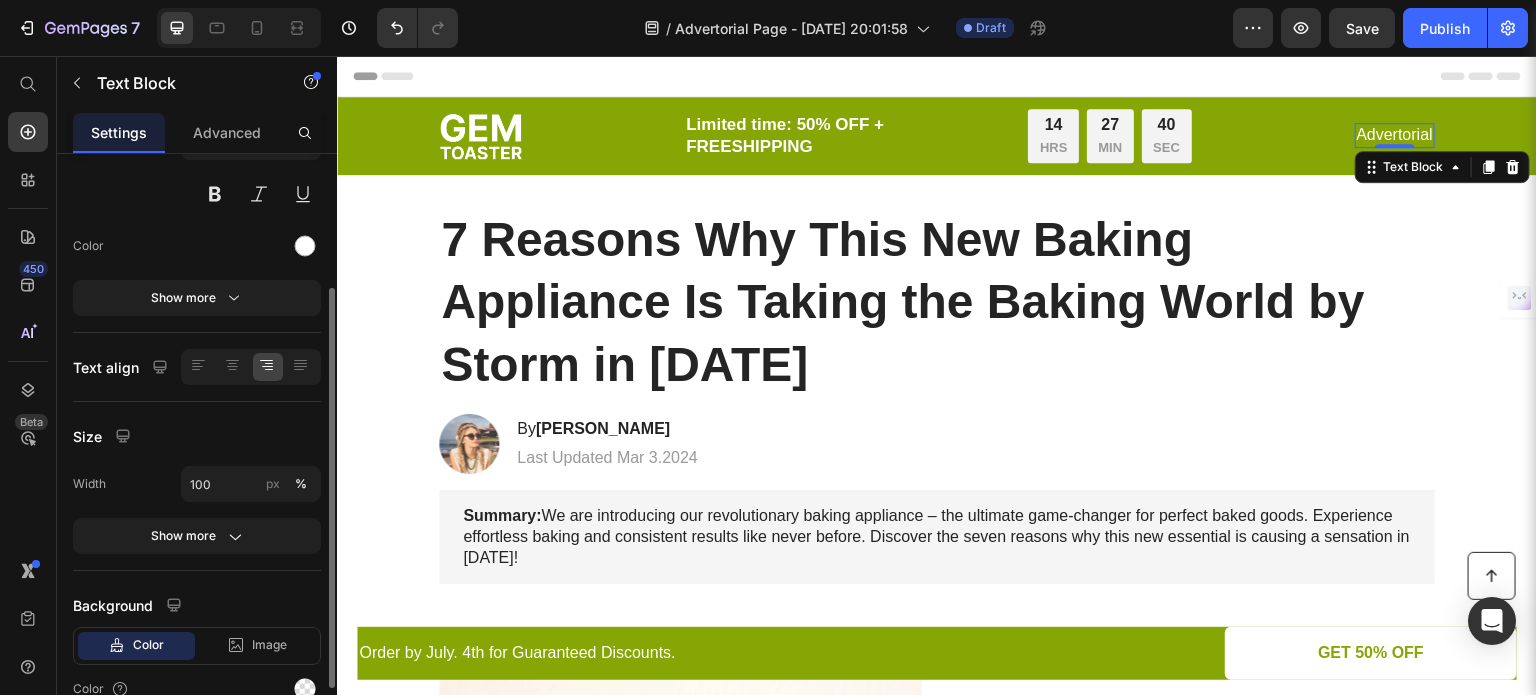scroll, scrollTop: 294, scrollLeft: 0, axis: vertical 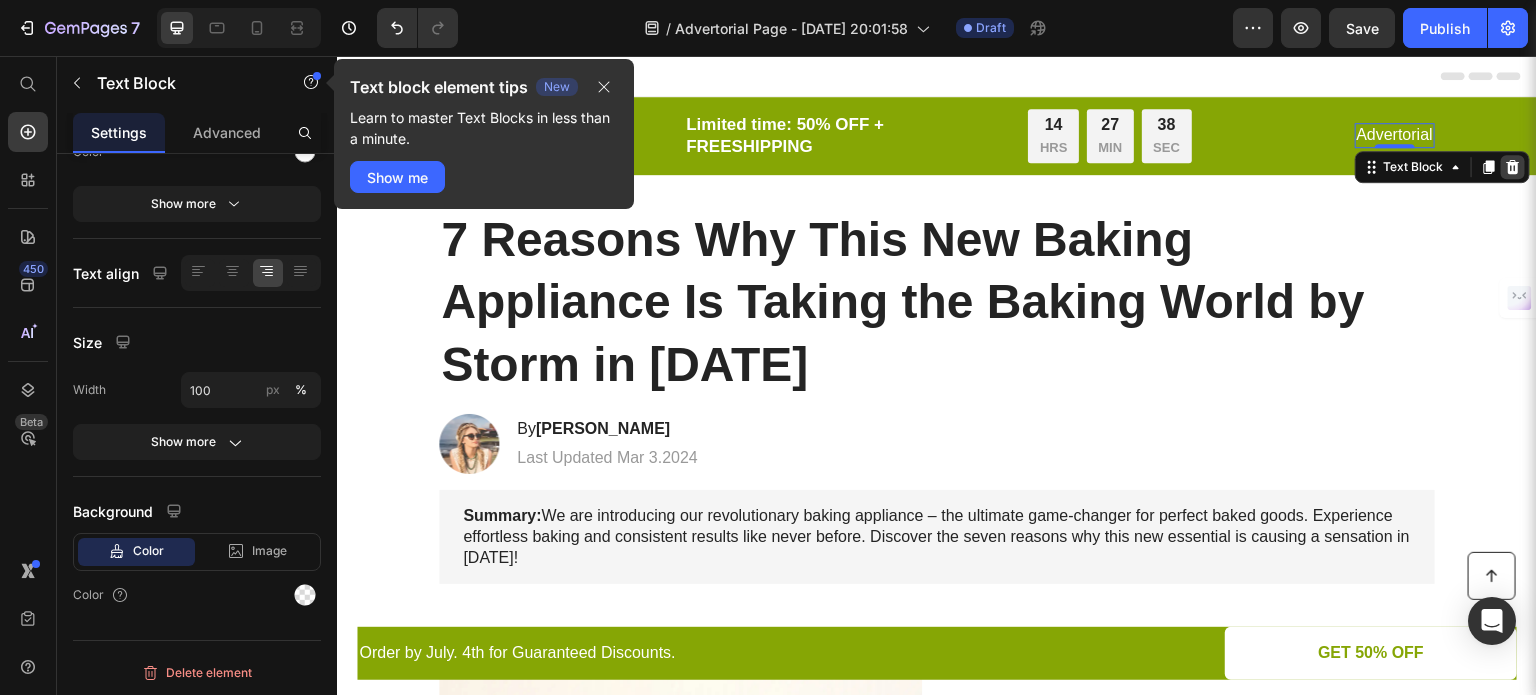 click at bounding box center [1513, 167] 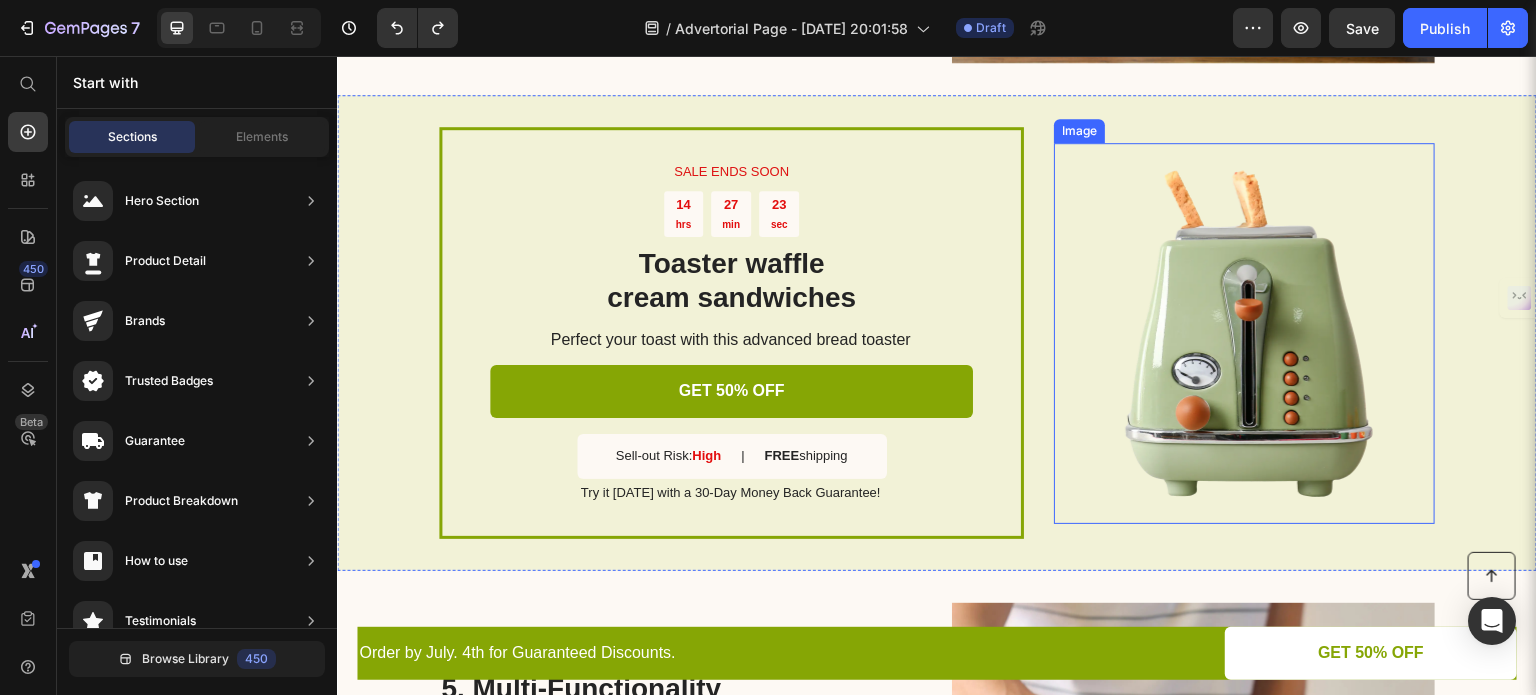 scroll, scrollTop: 2300, scrollLeft: 0, axis: vertical 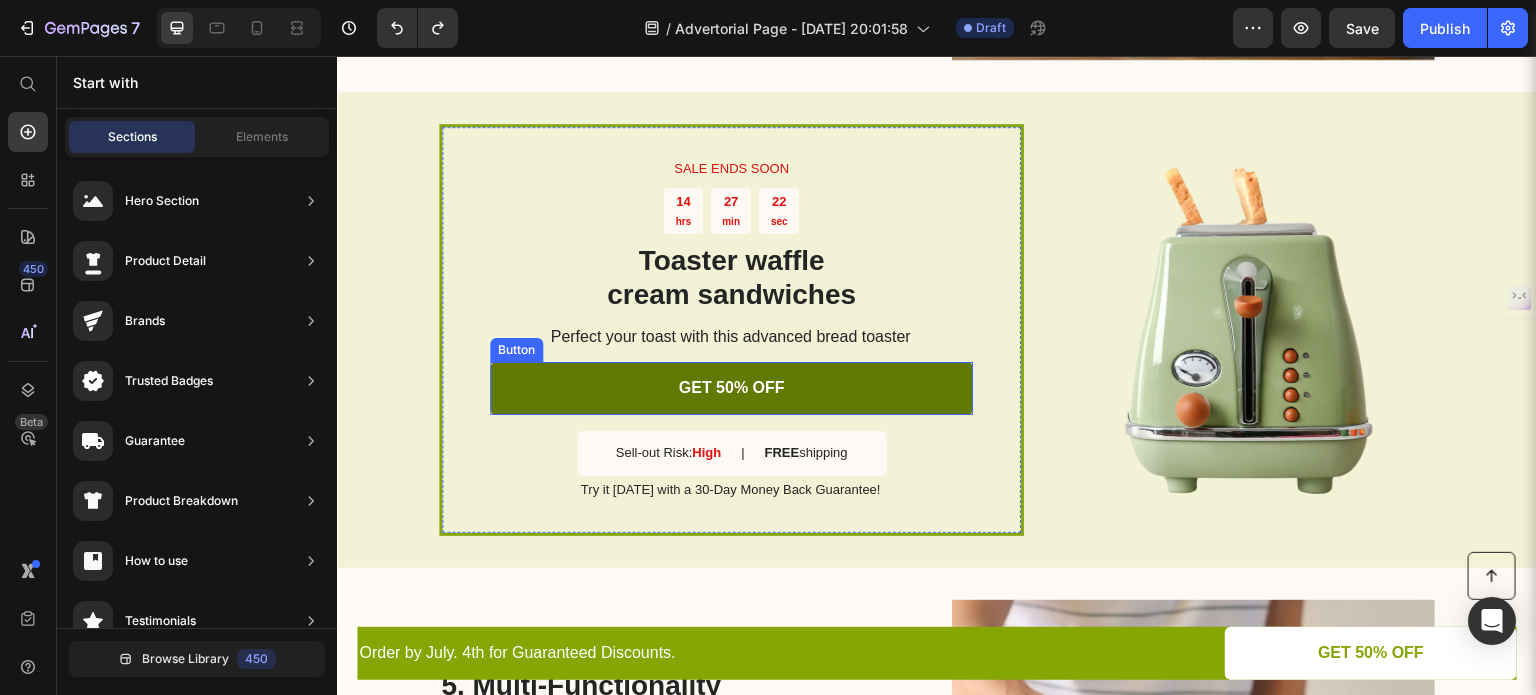 click on "GET 50% OFF" at bounding box center [731, 388] 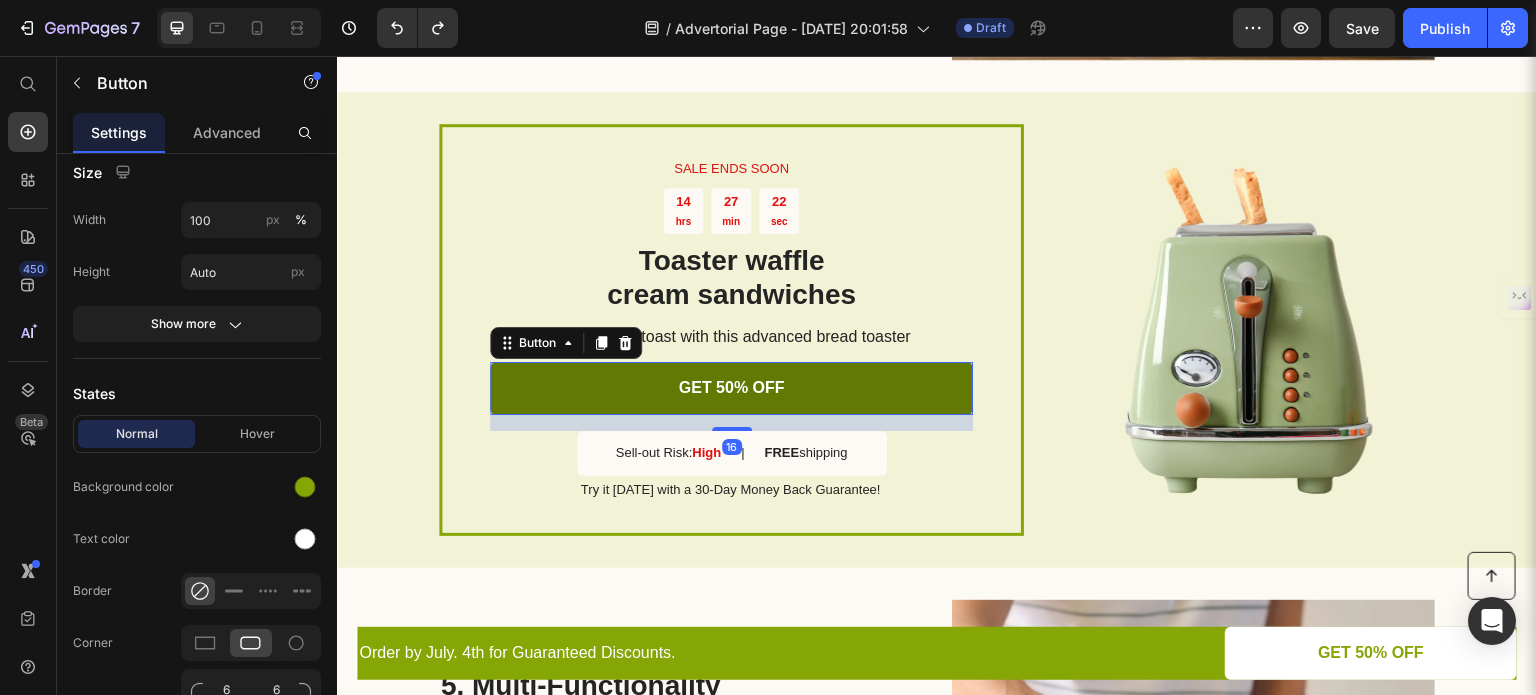 scroll, scrollTop: 0, scrollLeft: 0, axis: both 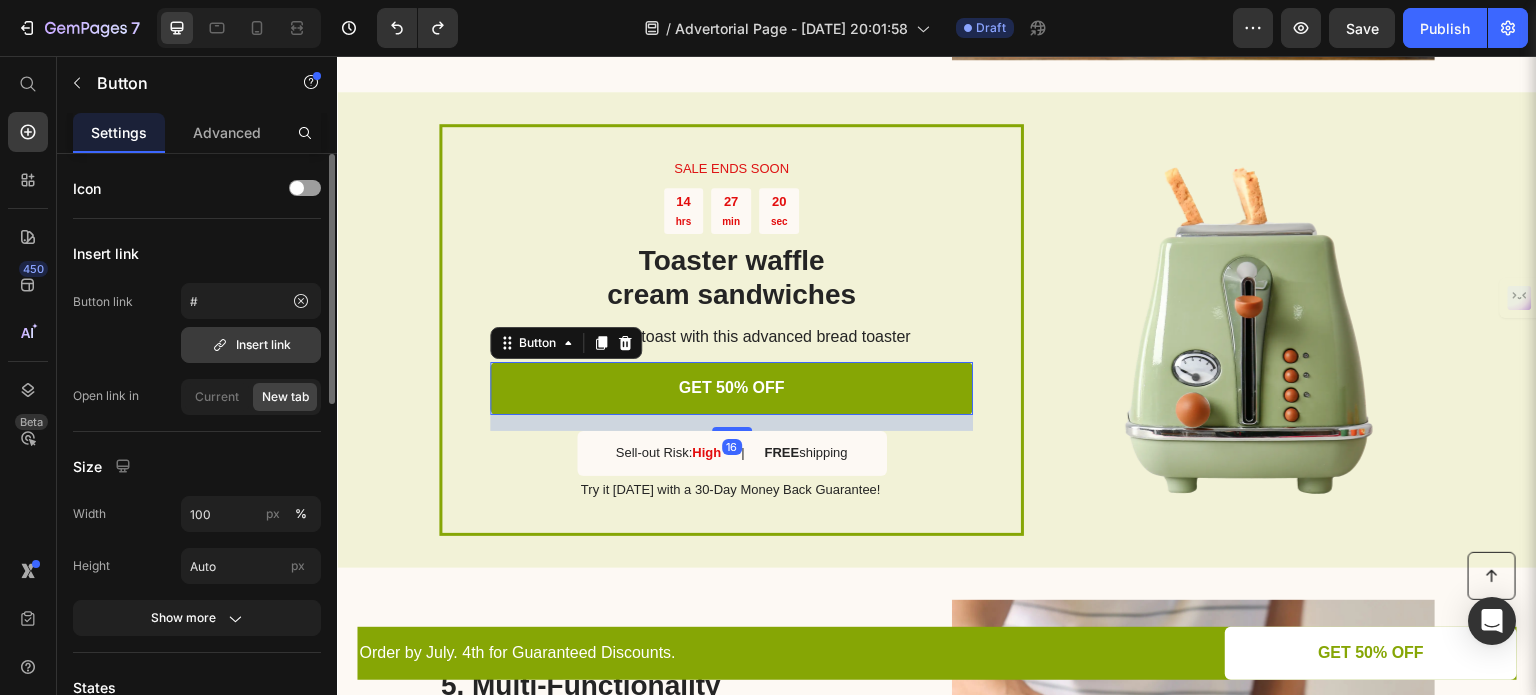 click 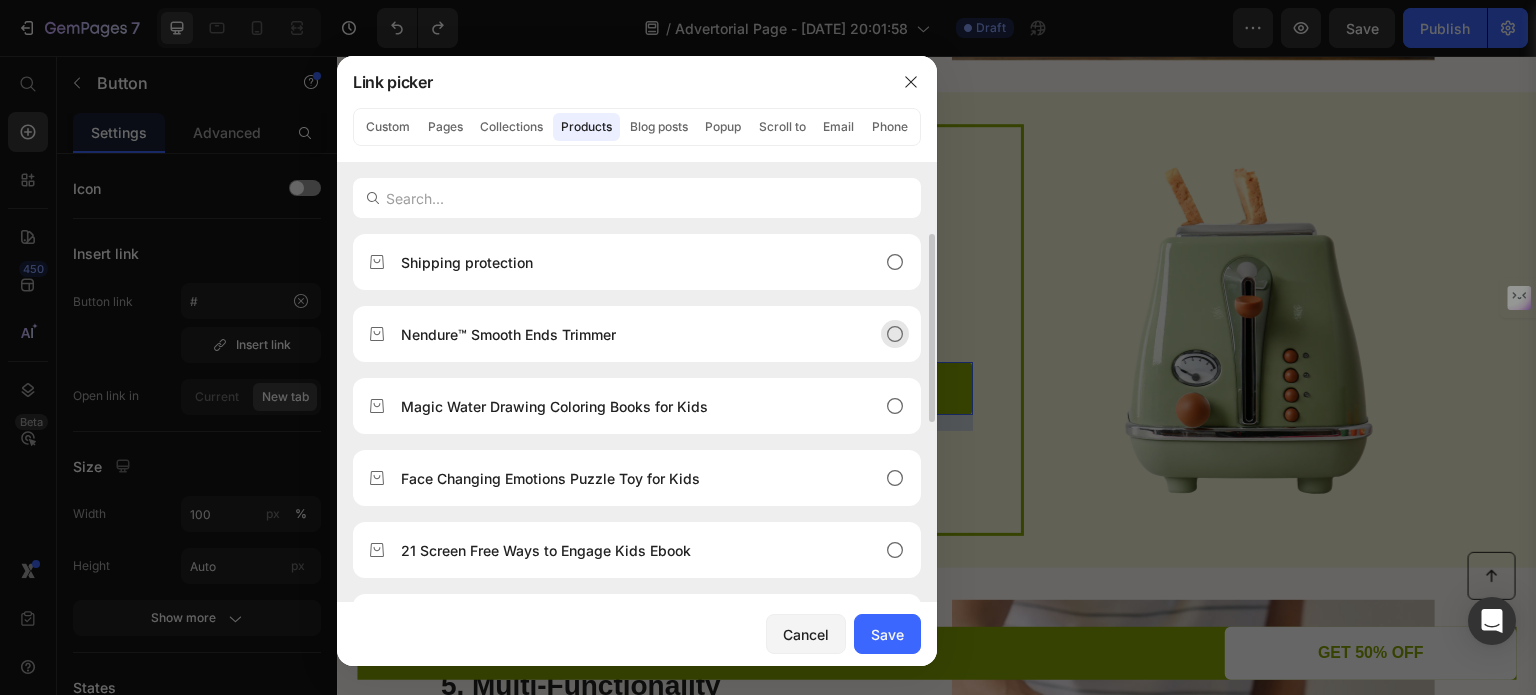click on "Nendure™ Smooth Ends Trimmer" at bounding box center [621, 334] 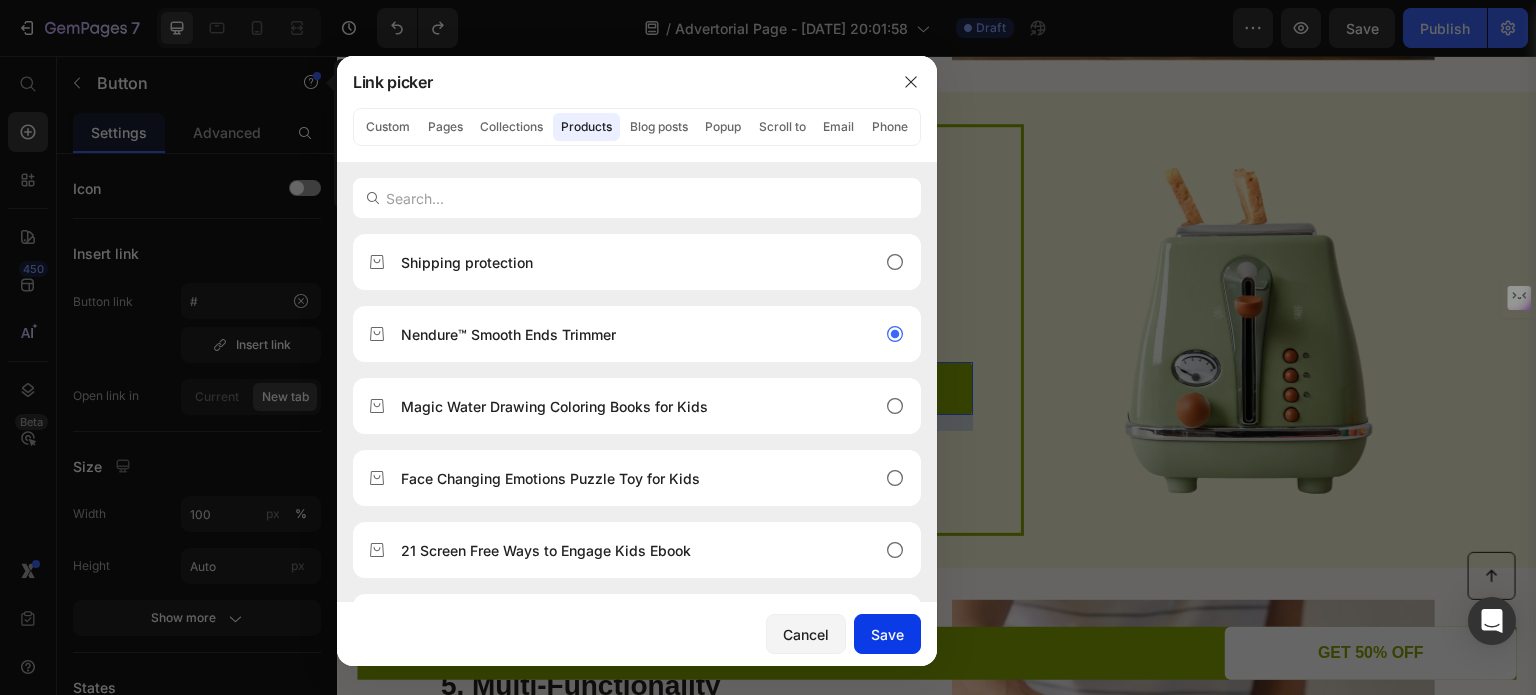 click on "Save" at bounding box center [887, 634] 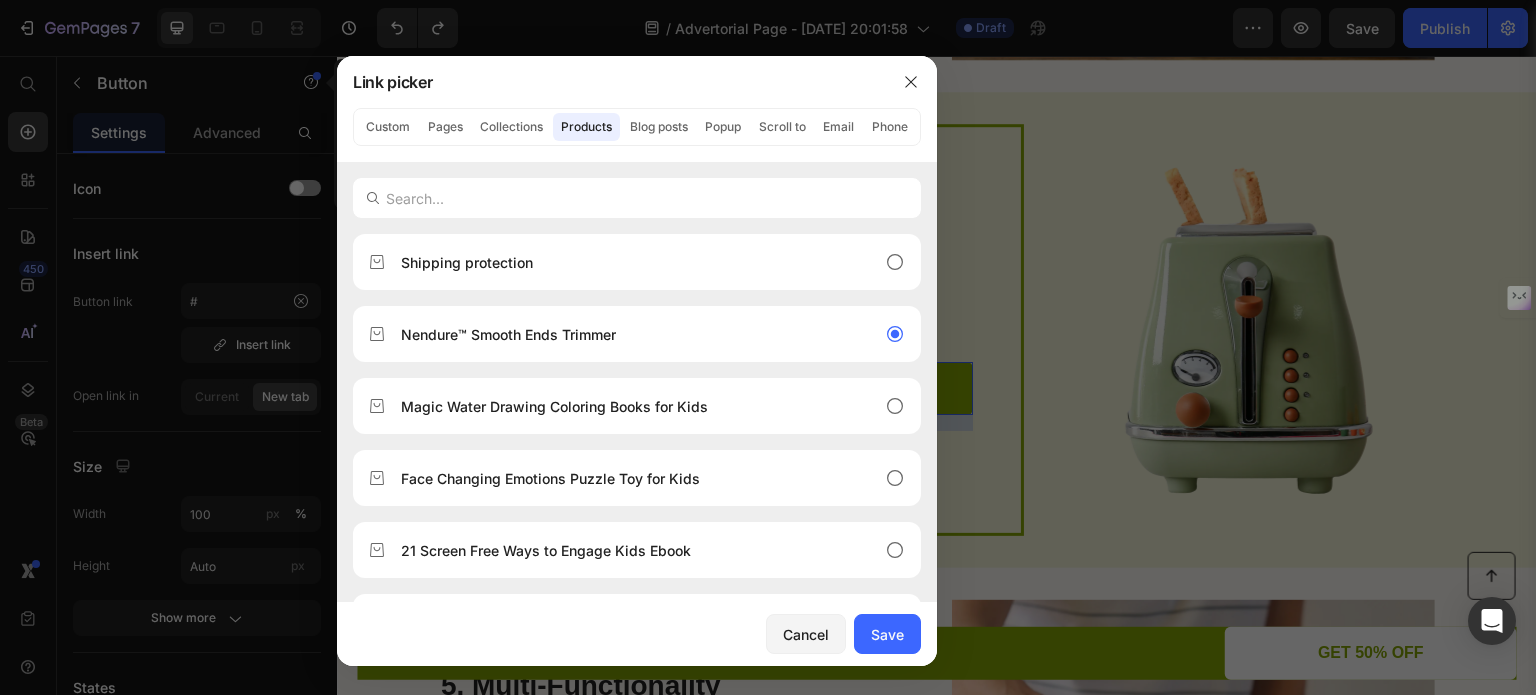 type on "/products/split-end-hair-trimmer" 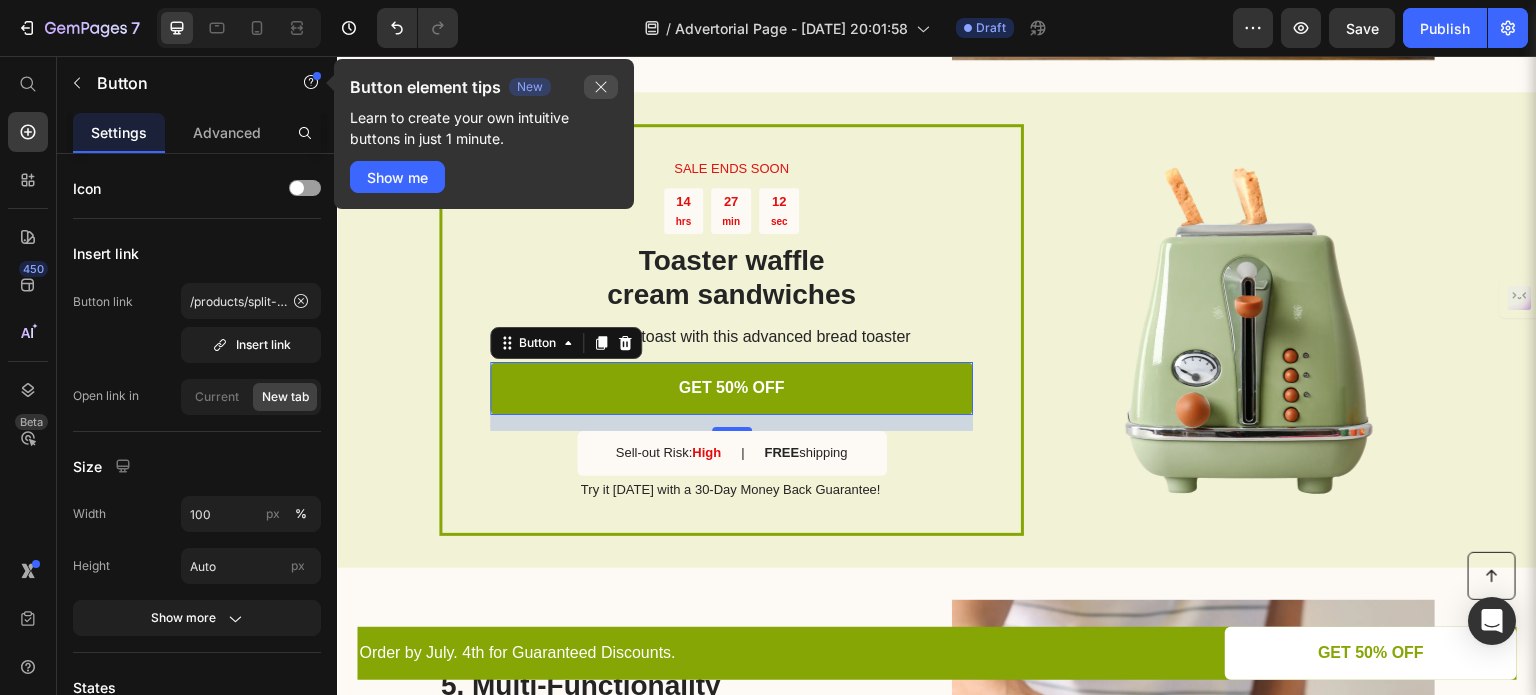 drag, startPoint x: 606, startPoint y: 89, endPoint x: 816, endPoint y: 258, distance: 269.55704 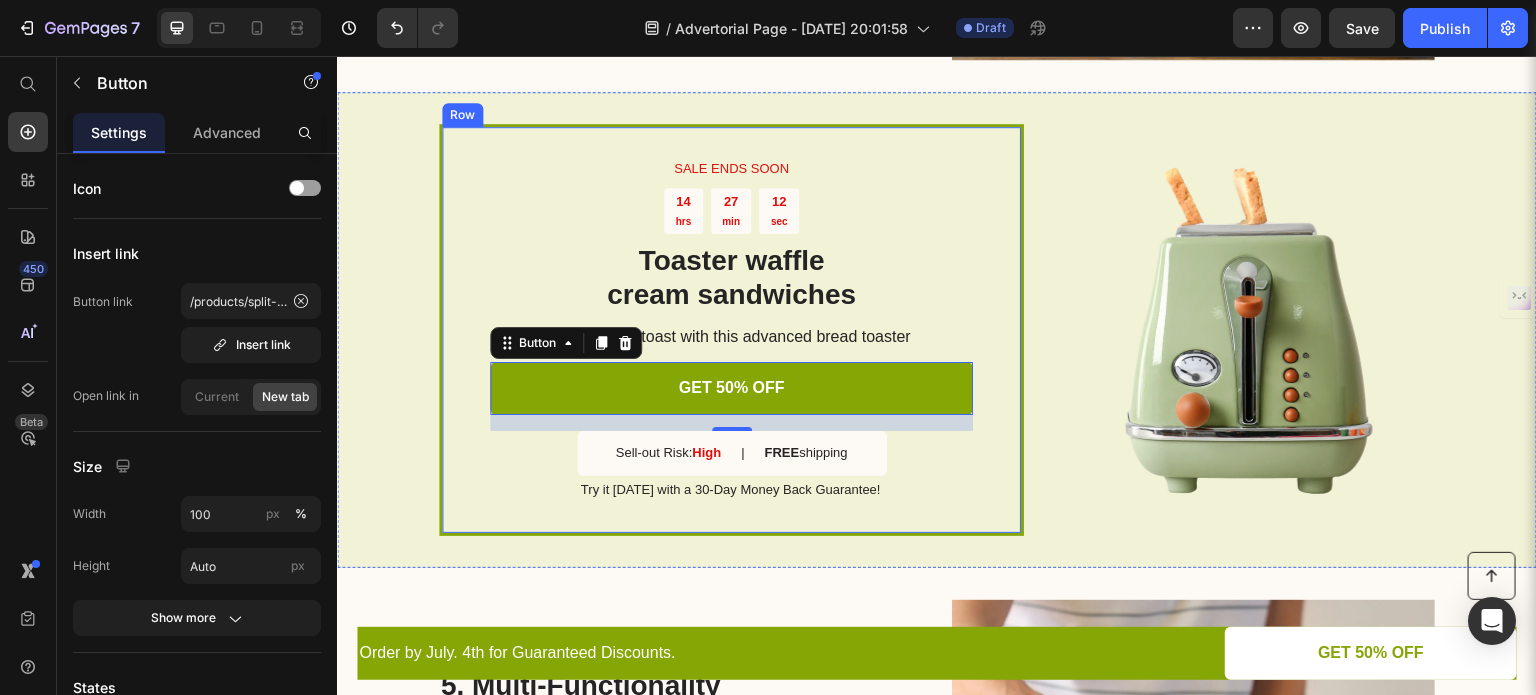 click at bounding box center [1244, 330] 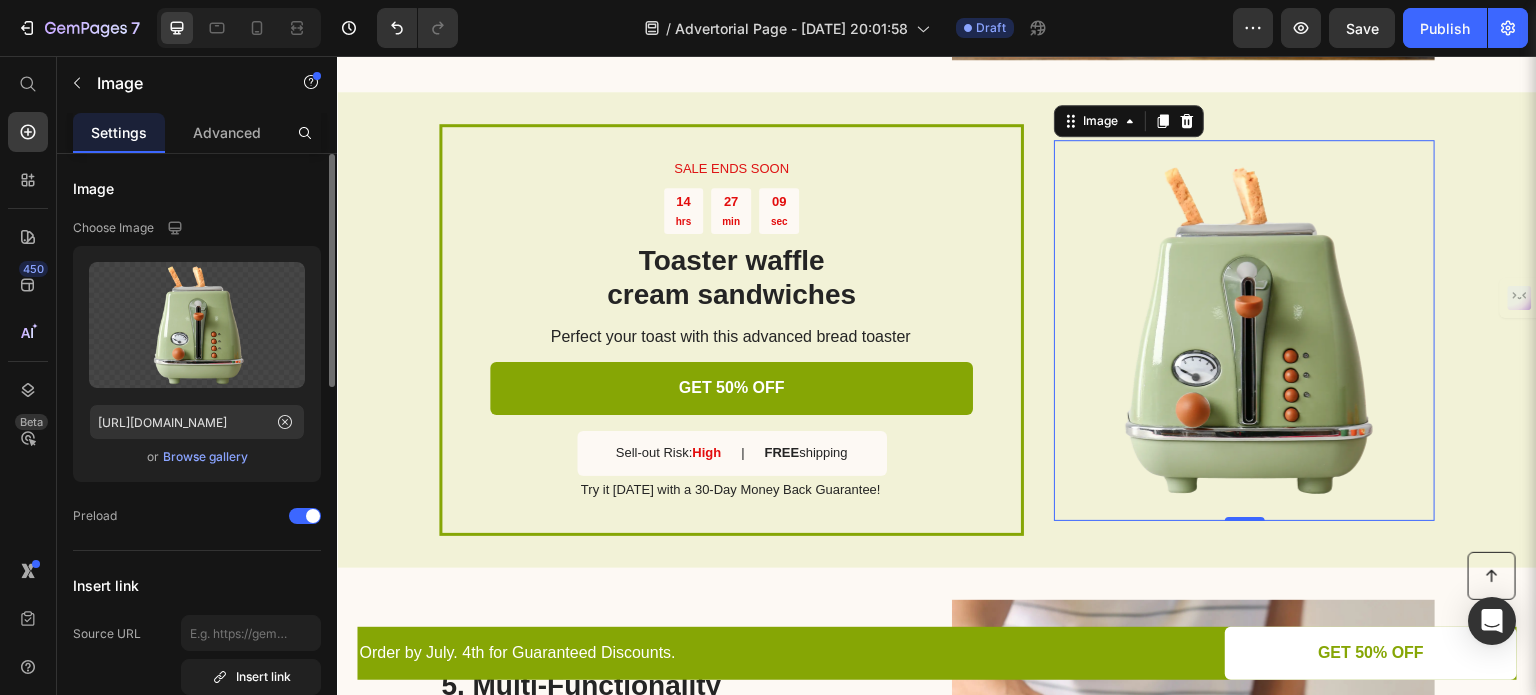 click on "Browse gallery" at bounding box center (205, 457) 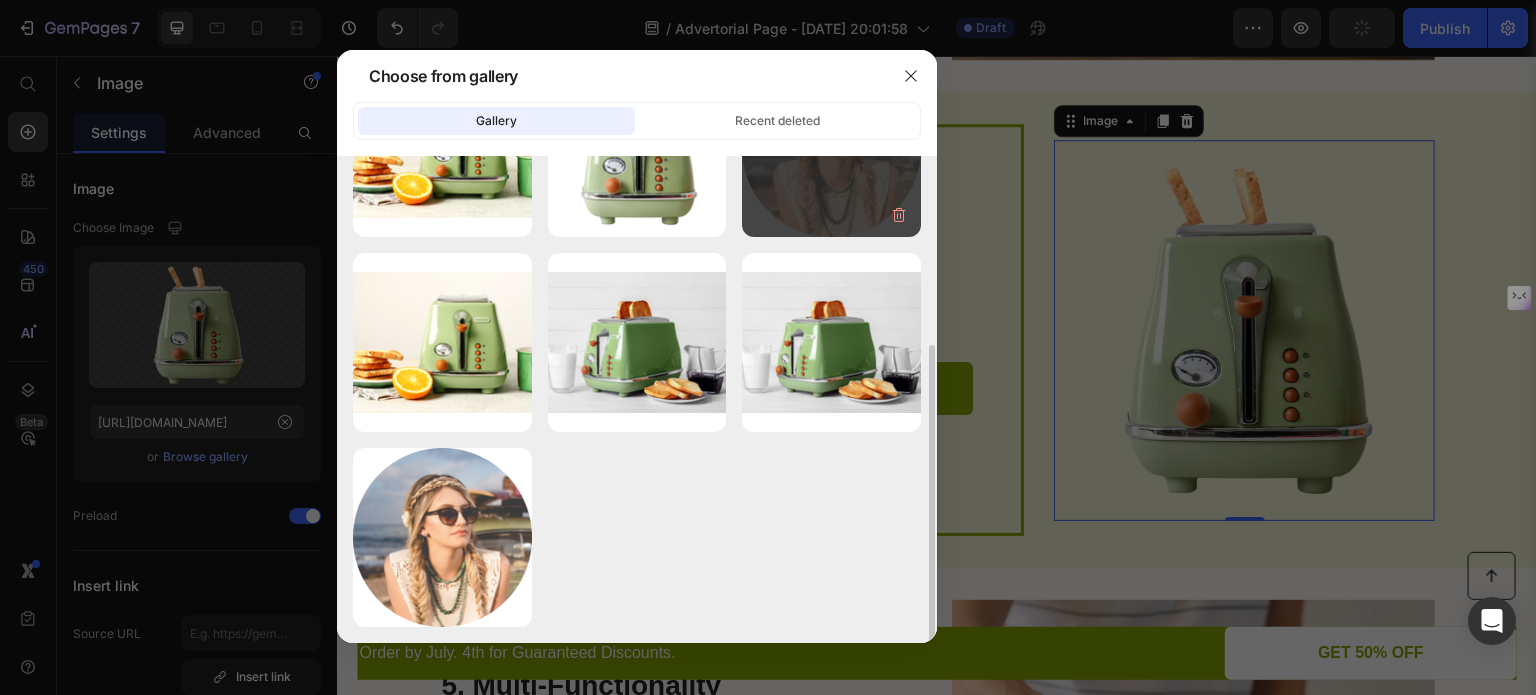 scroll, scrollTop: 8, scrollLeft: 0, axis: vertical 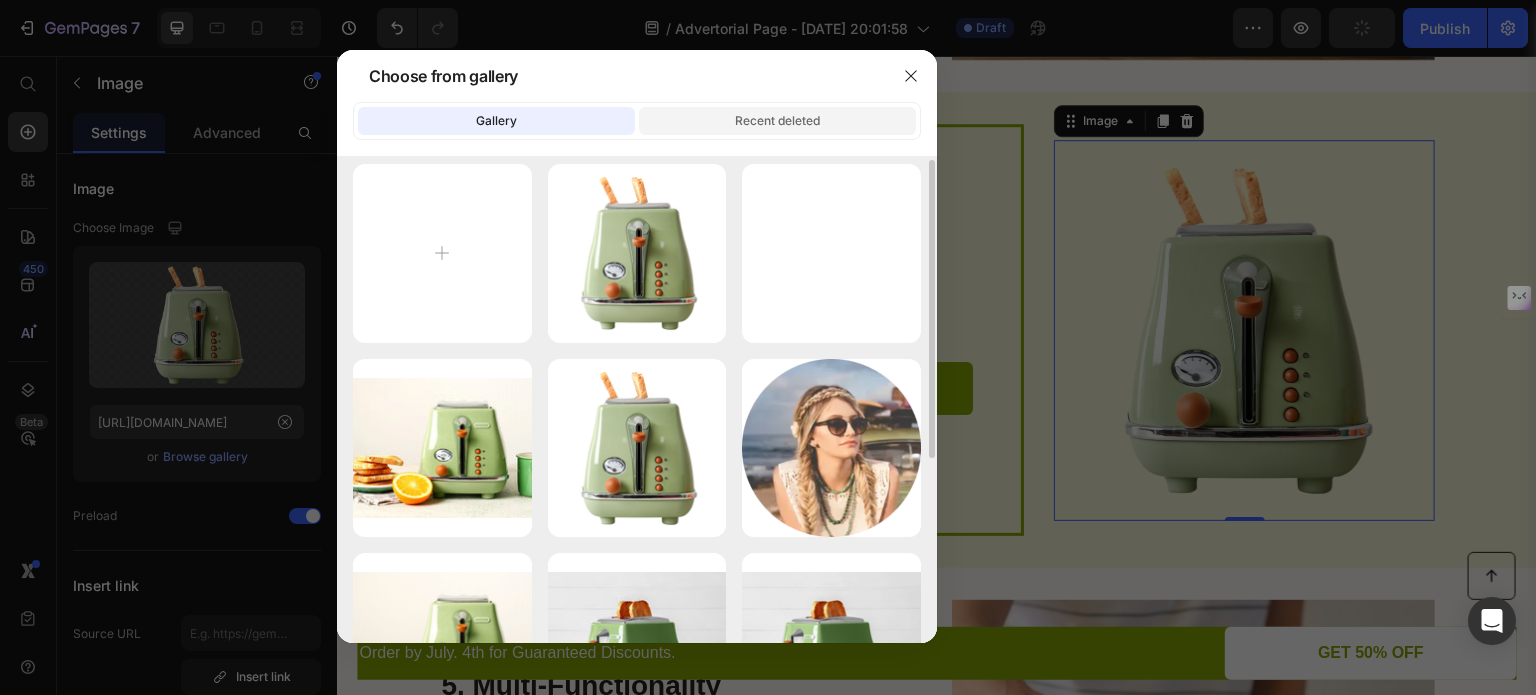 click on "Recent deleted" 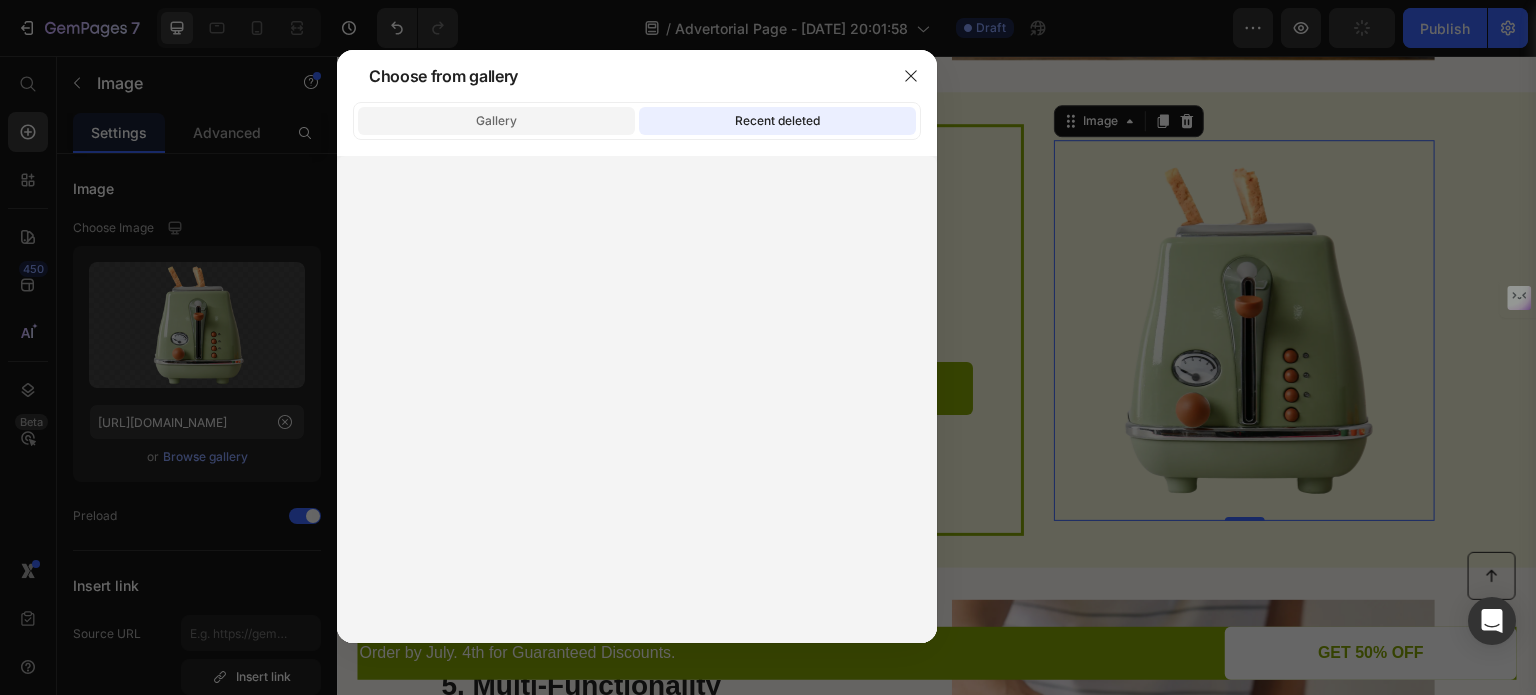 click on "Gallery" 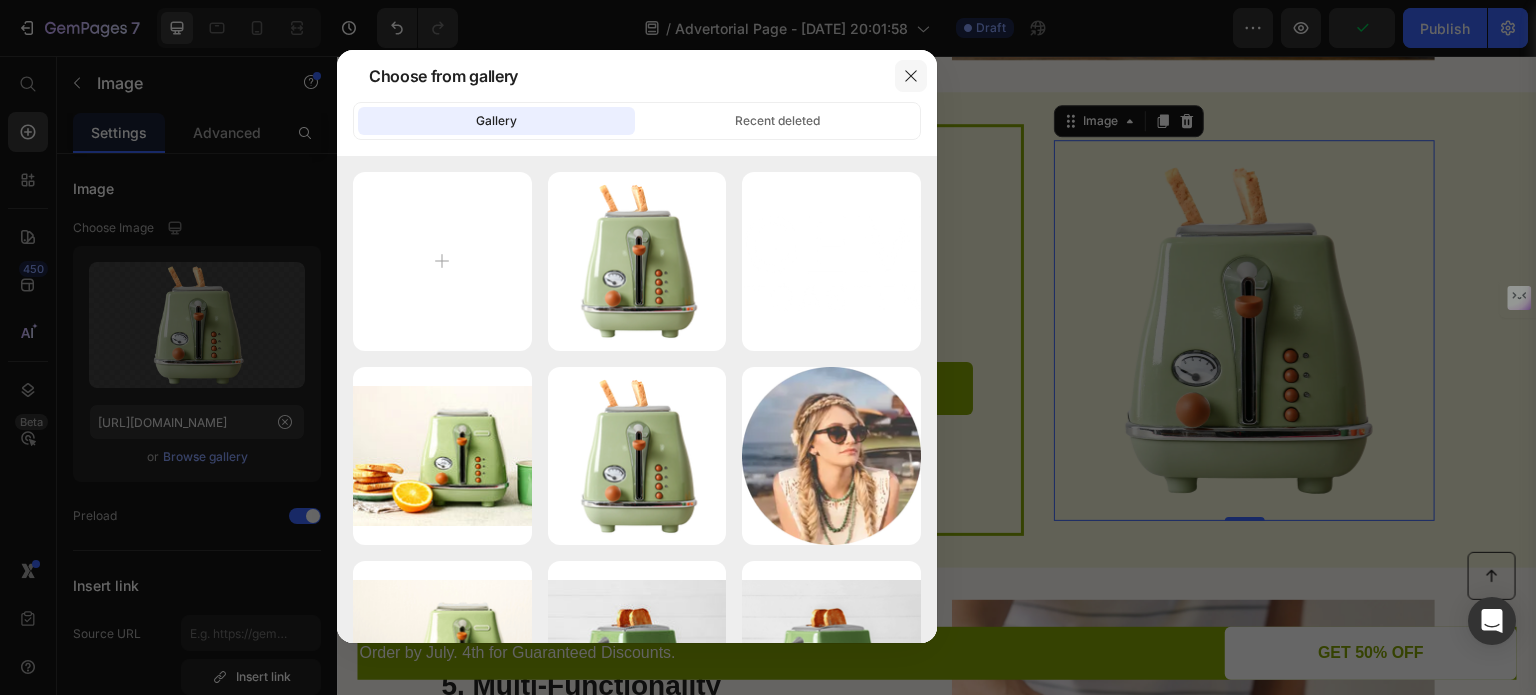 click 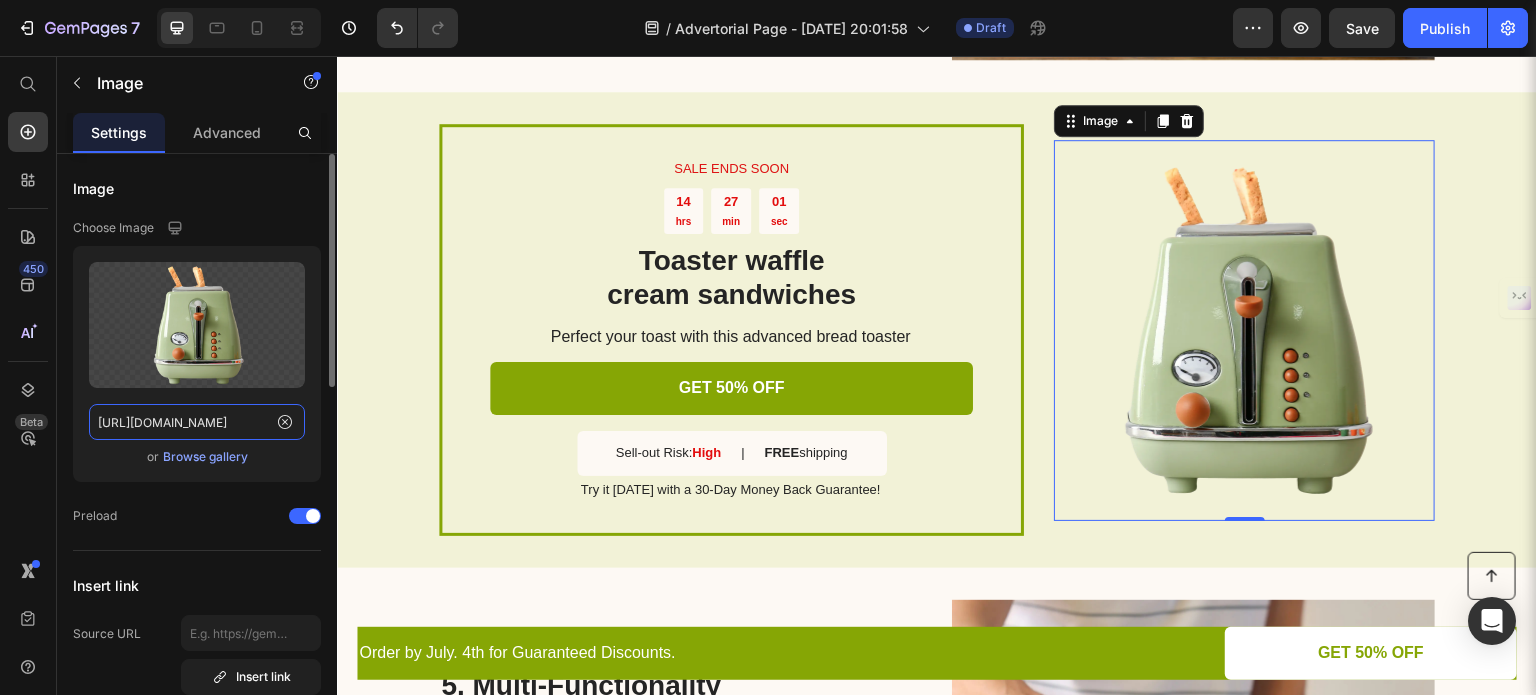 click on "[URL][DOMAIN_NAME]" 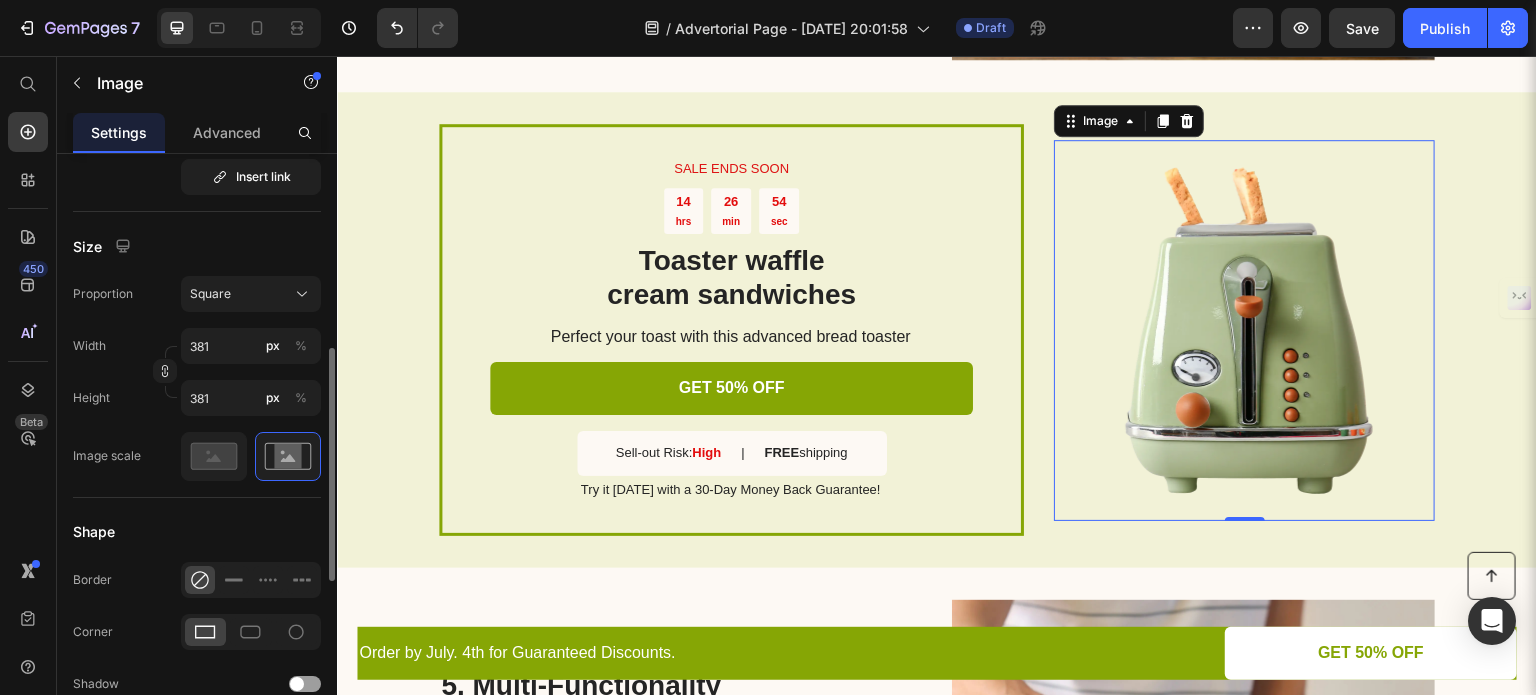 scroll, scrollTop: 900, scrollLeft: 0, axis: vertical 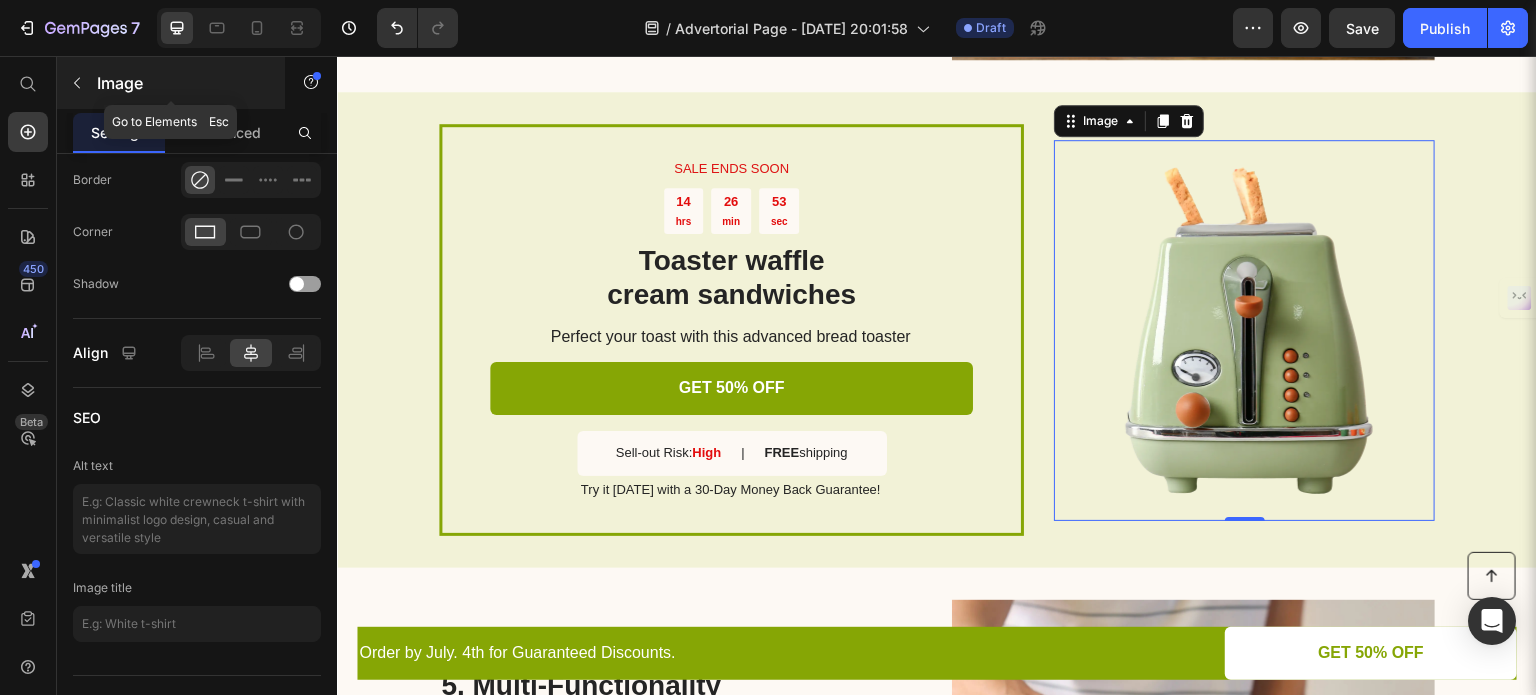 click at bounding box center (77, 83) 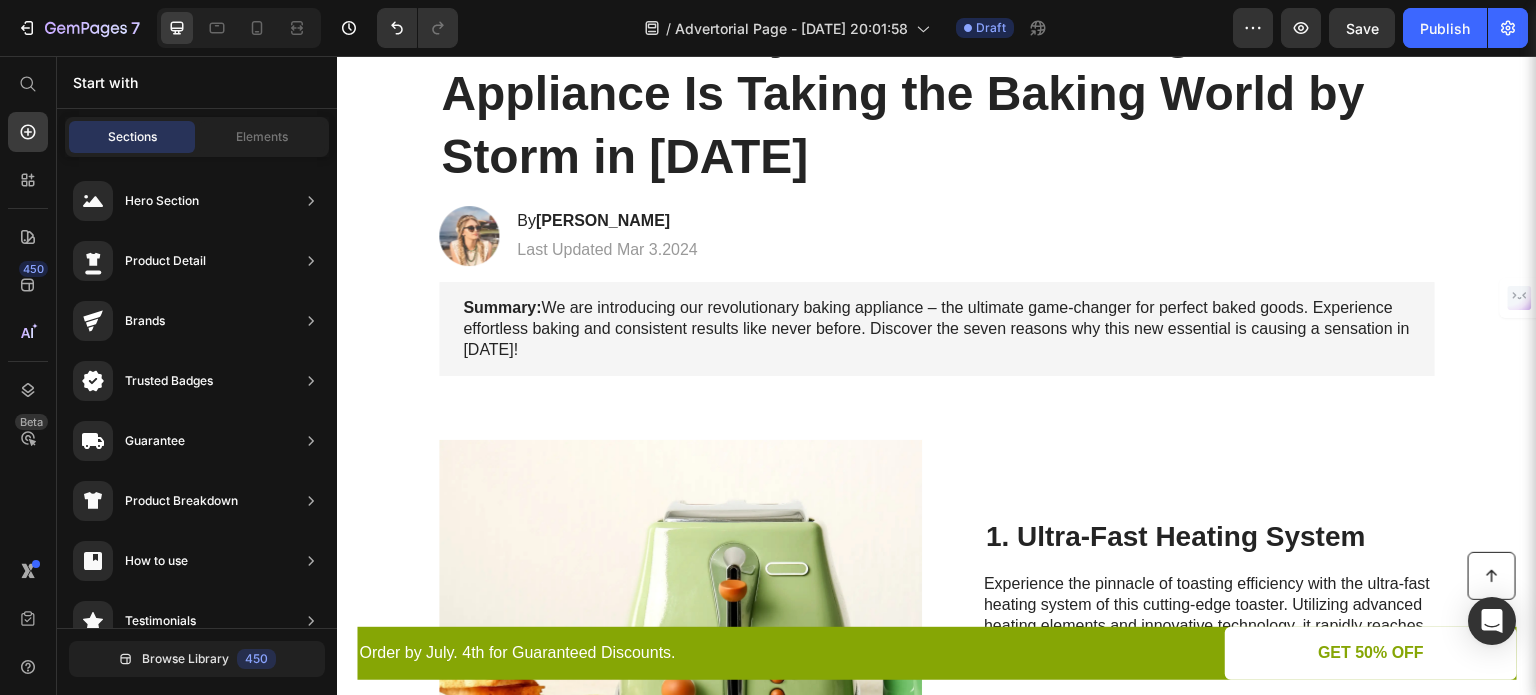scroll, scrollTop: 0, scrollLeft: 0, axis: both 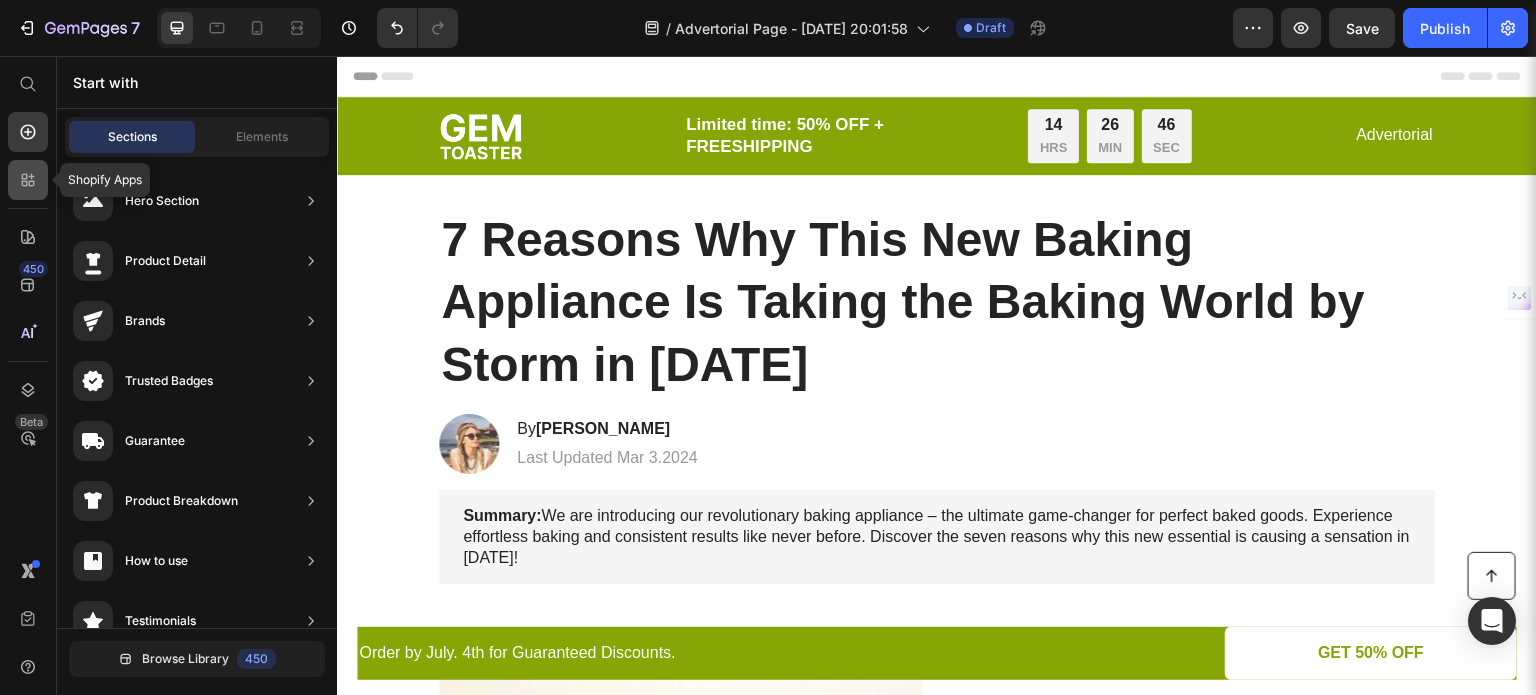 click 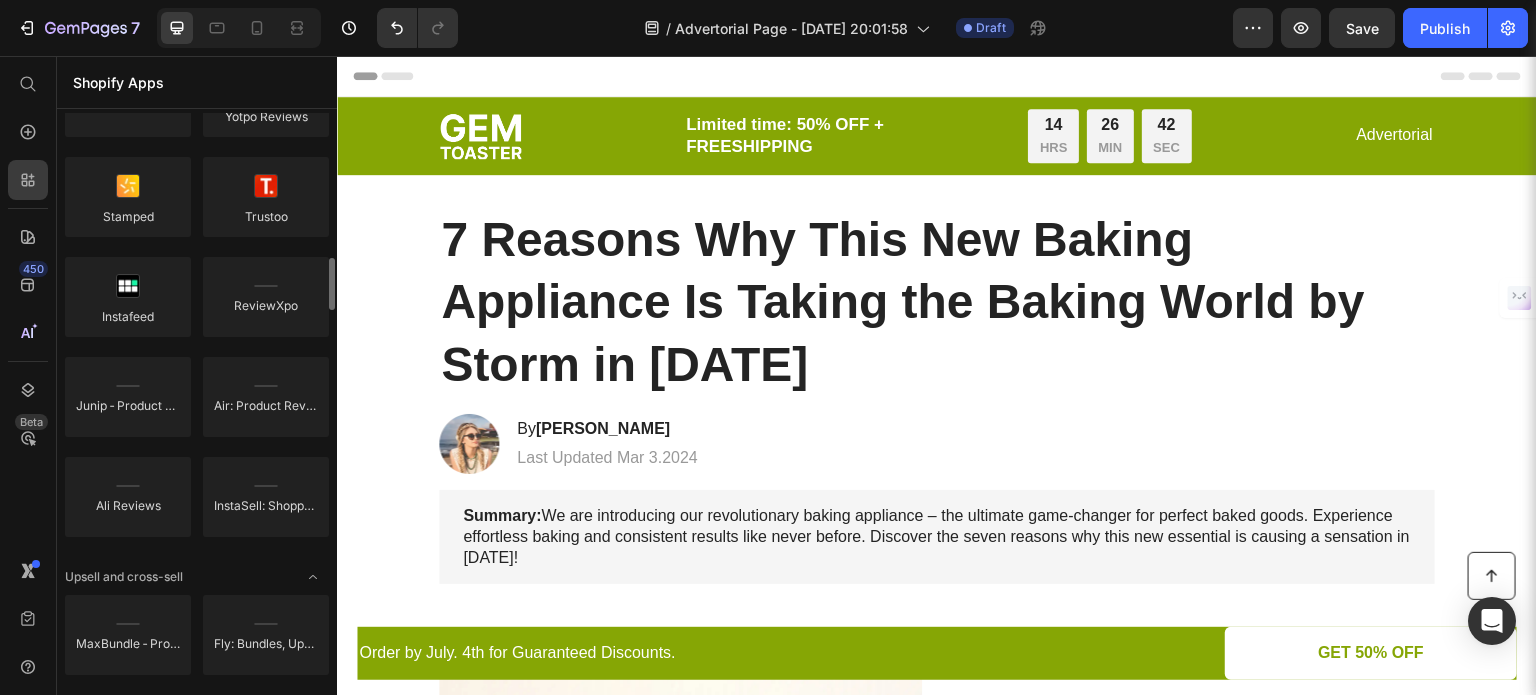 scroll, scrollTop: 600, scrollLeft: 0, axis: vertical 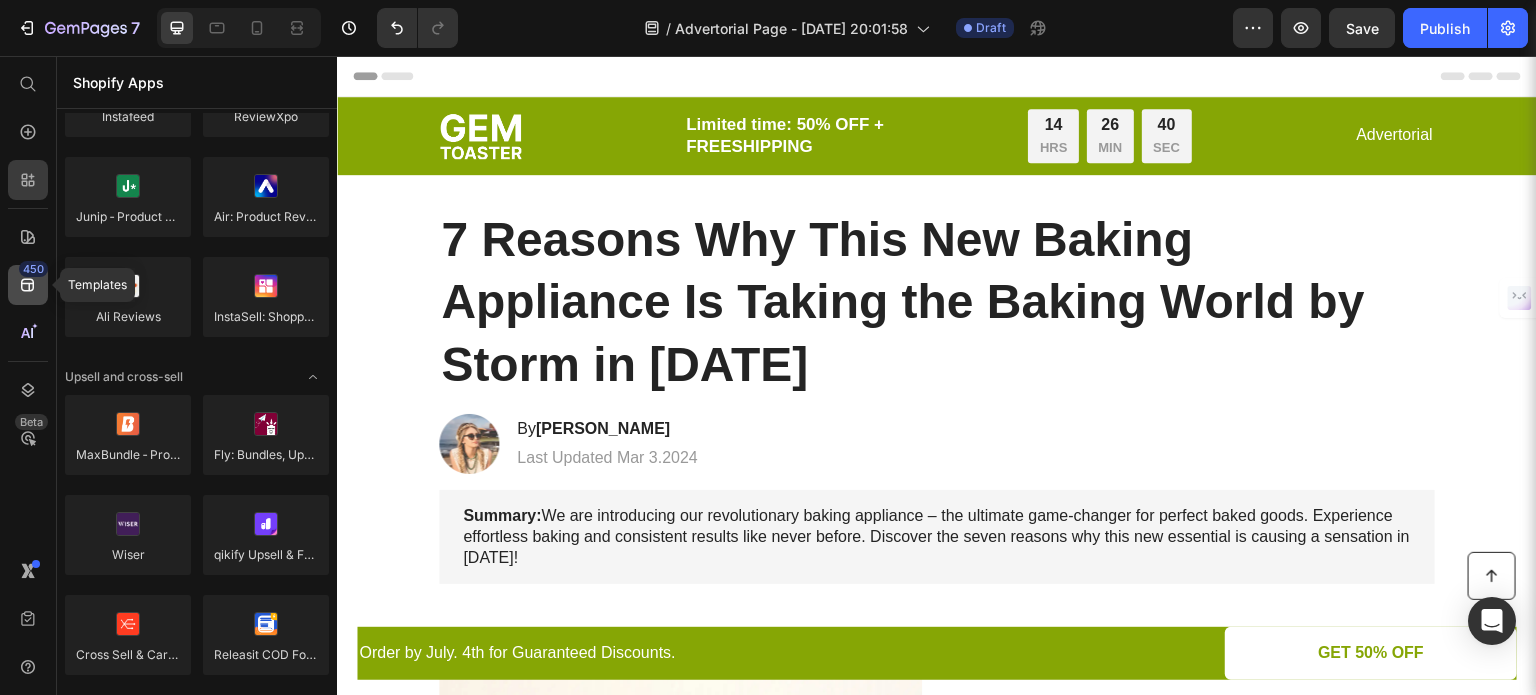click 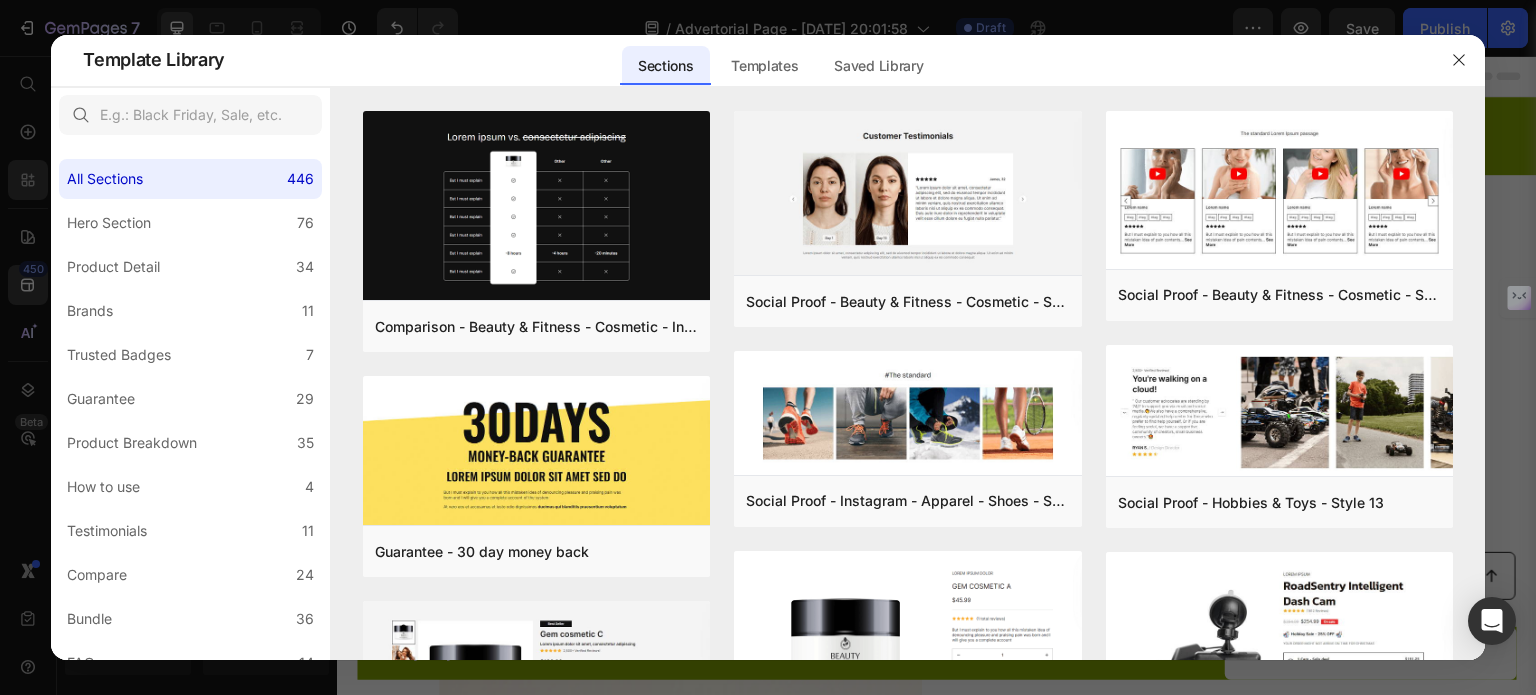 click at bounding box center [768, 347] 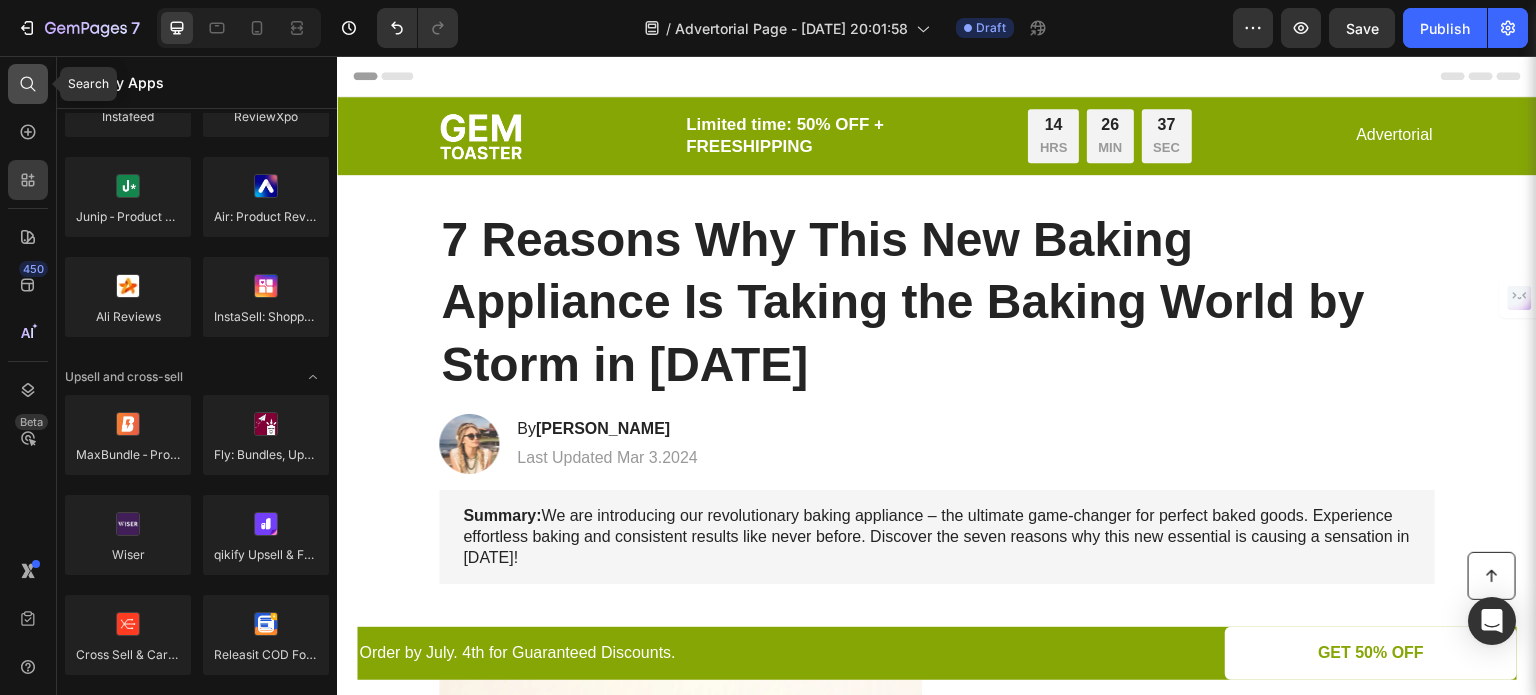 click 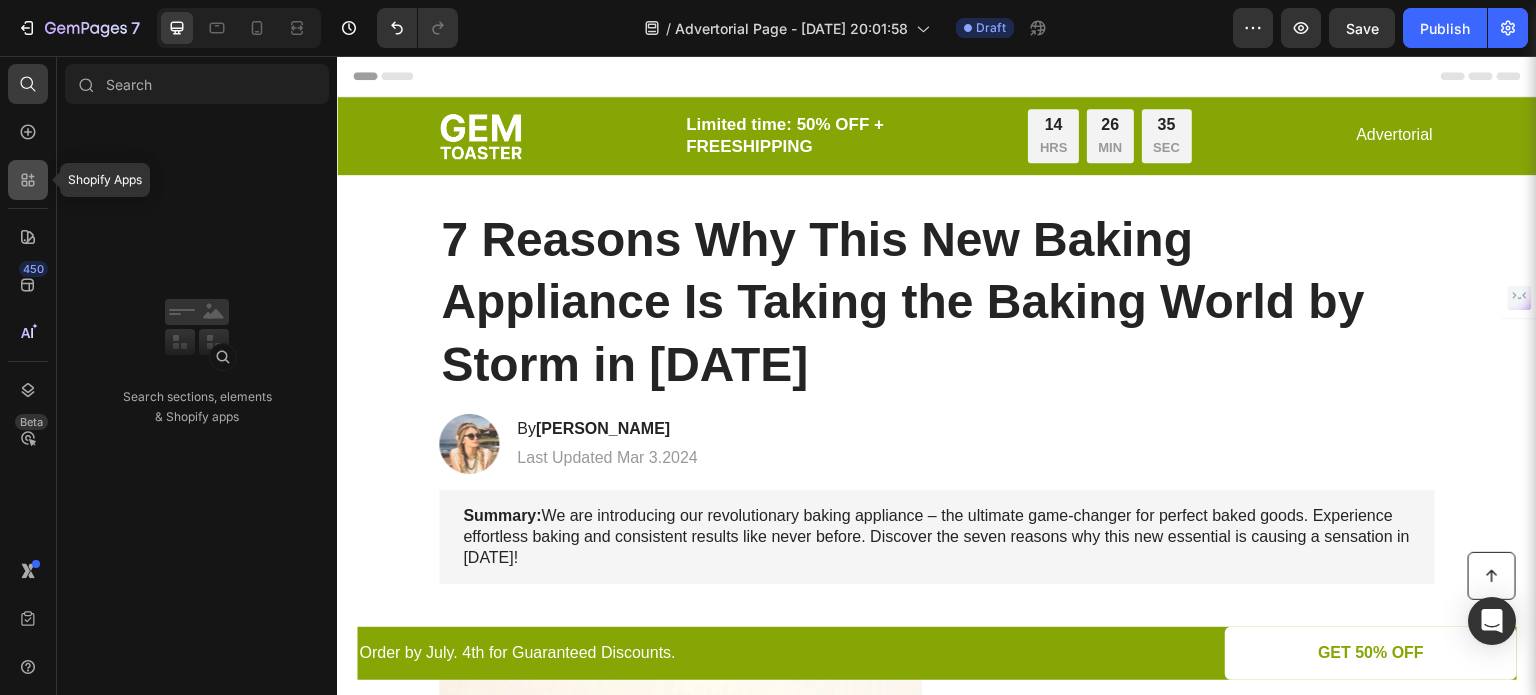 click 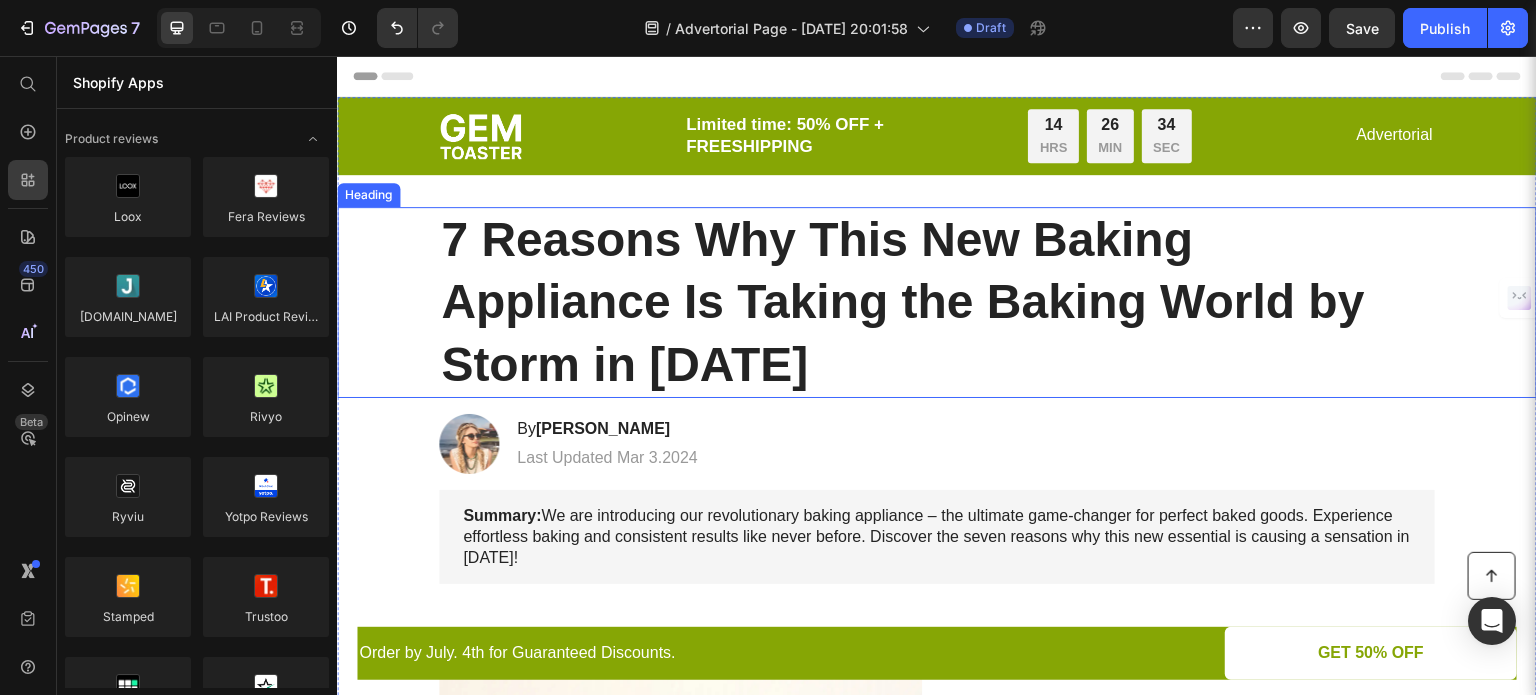 click on "7 Reasons Why This New Baking Appliance Is Taking the Baking World by Storm in [DATE]" at bounding box center (937, 302) 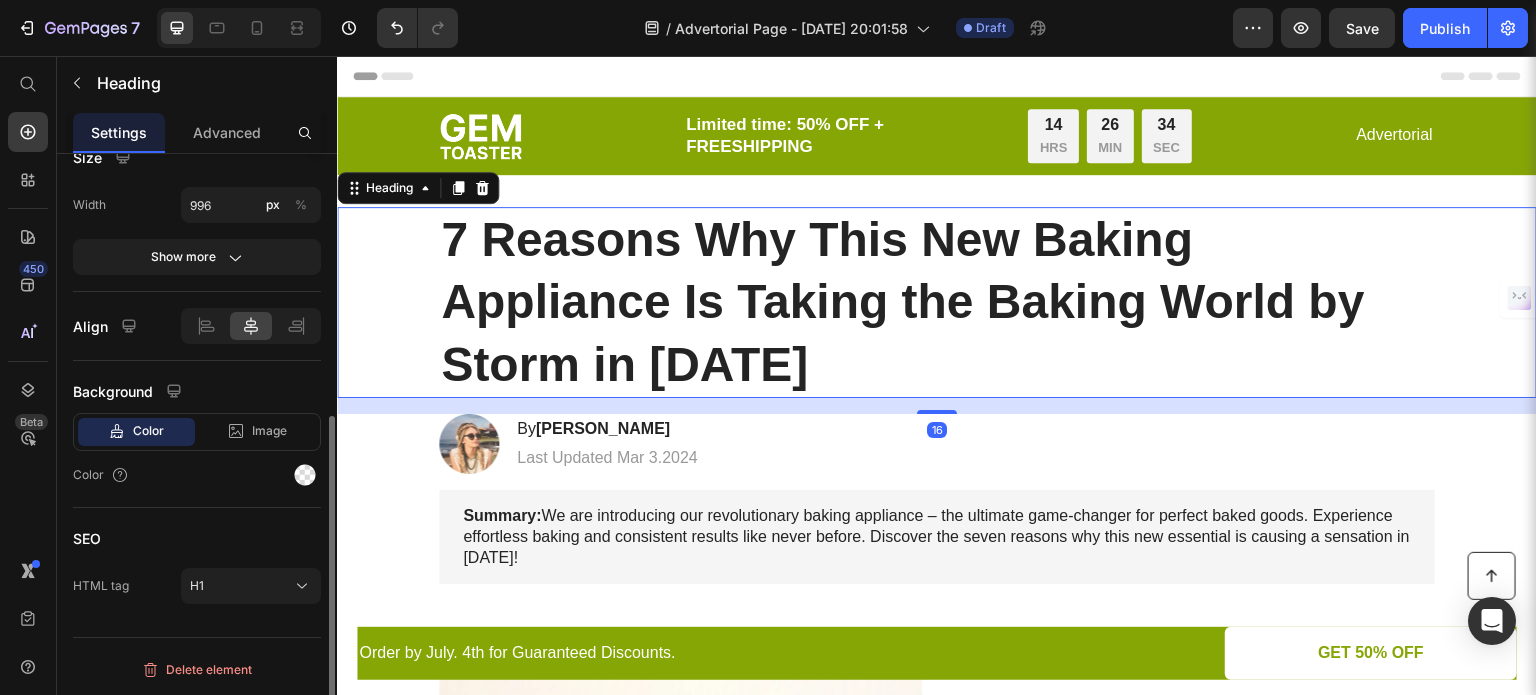 scroll, scrollTop: 0, scrollLeft: 0, axis: both 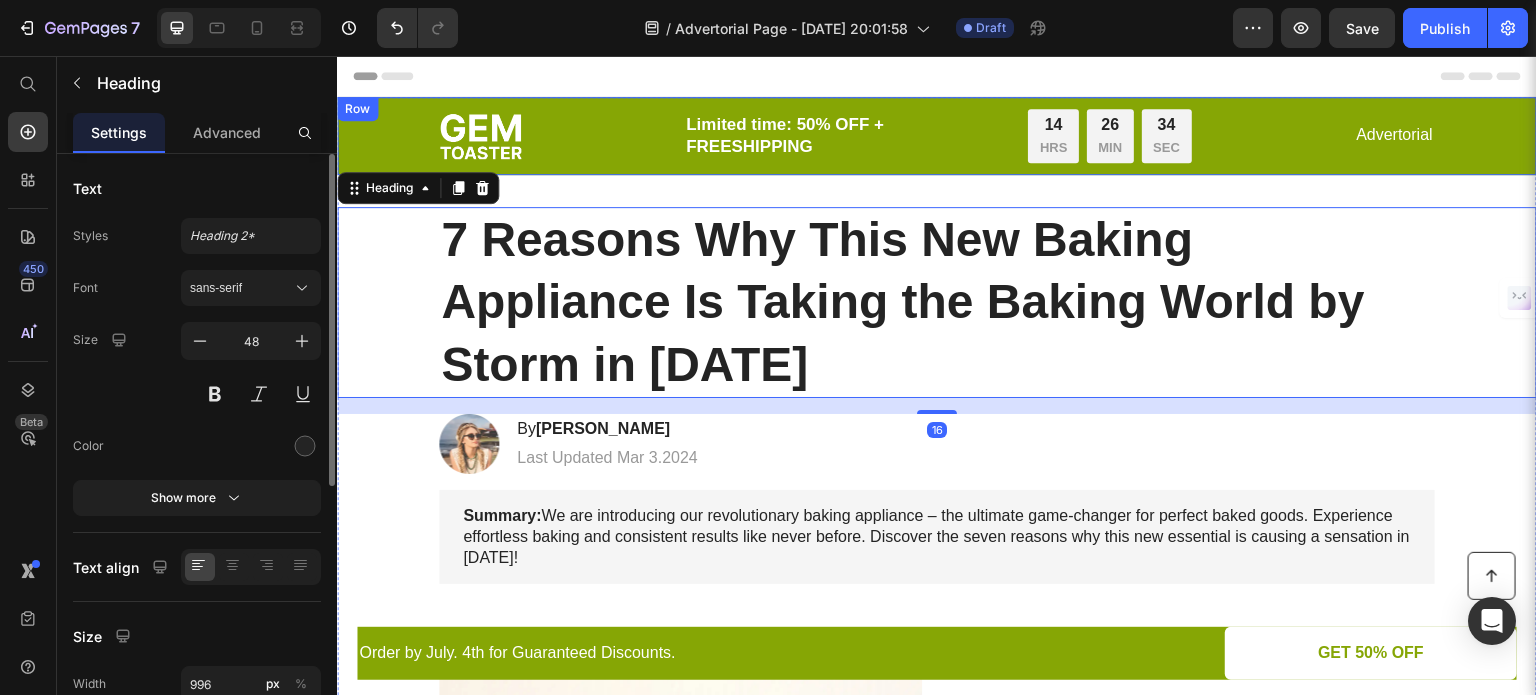 click on "Image Limited time: 50% OFF + FREESHIPPING Text Block 14 HRS 26 MIN 34 SEC Countdown Timer Row Advertorial Text Block Row" at bounding box center (937, 136) 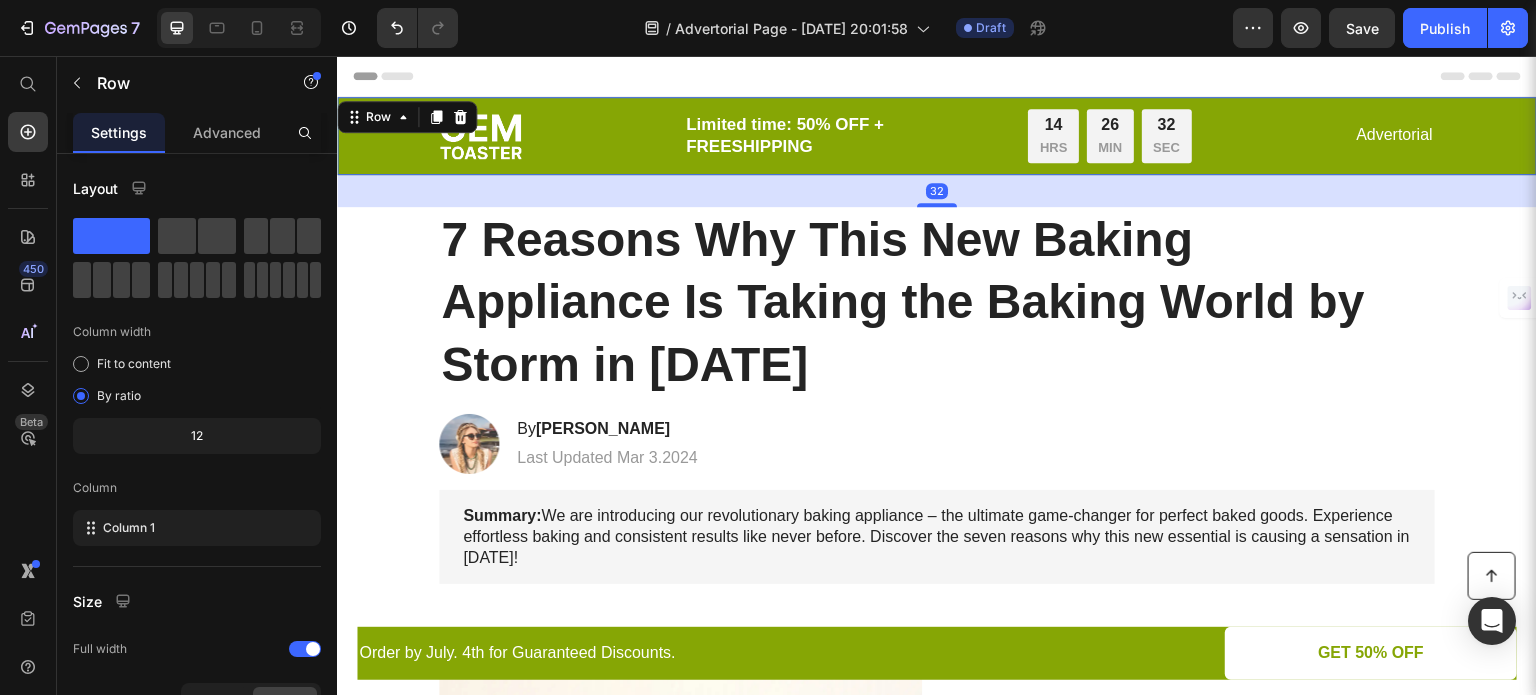 click on "Image Limited time: 50% OFF + FREESHIPPING Text Block 14 HRS 26 MIN 32 SEC Countdown Timer Row Advertorial Text Block Row Row   32" at bounding box center [937, 136] 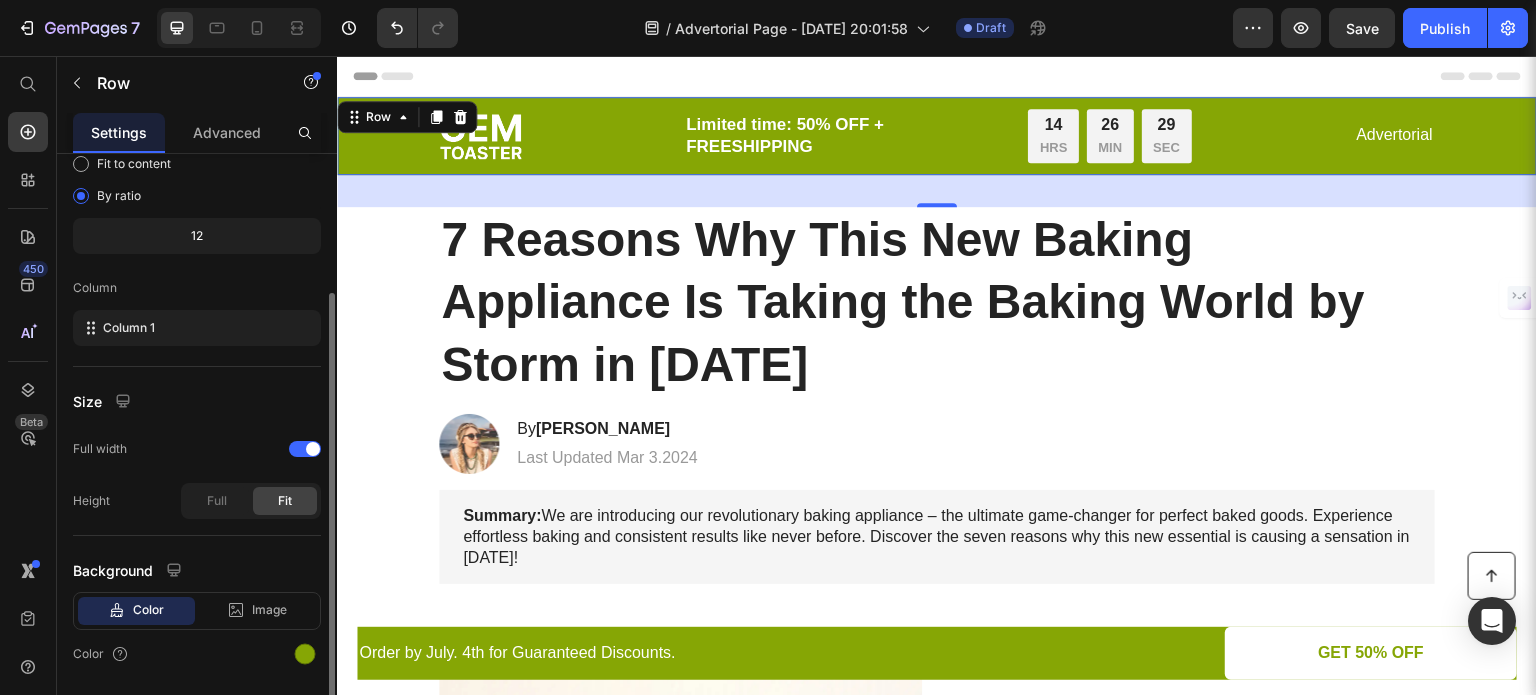 scroll, scrollTop: 260, scrollLeft: 0, axis: vertical 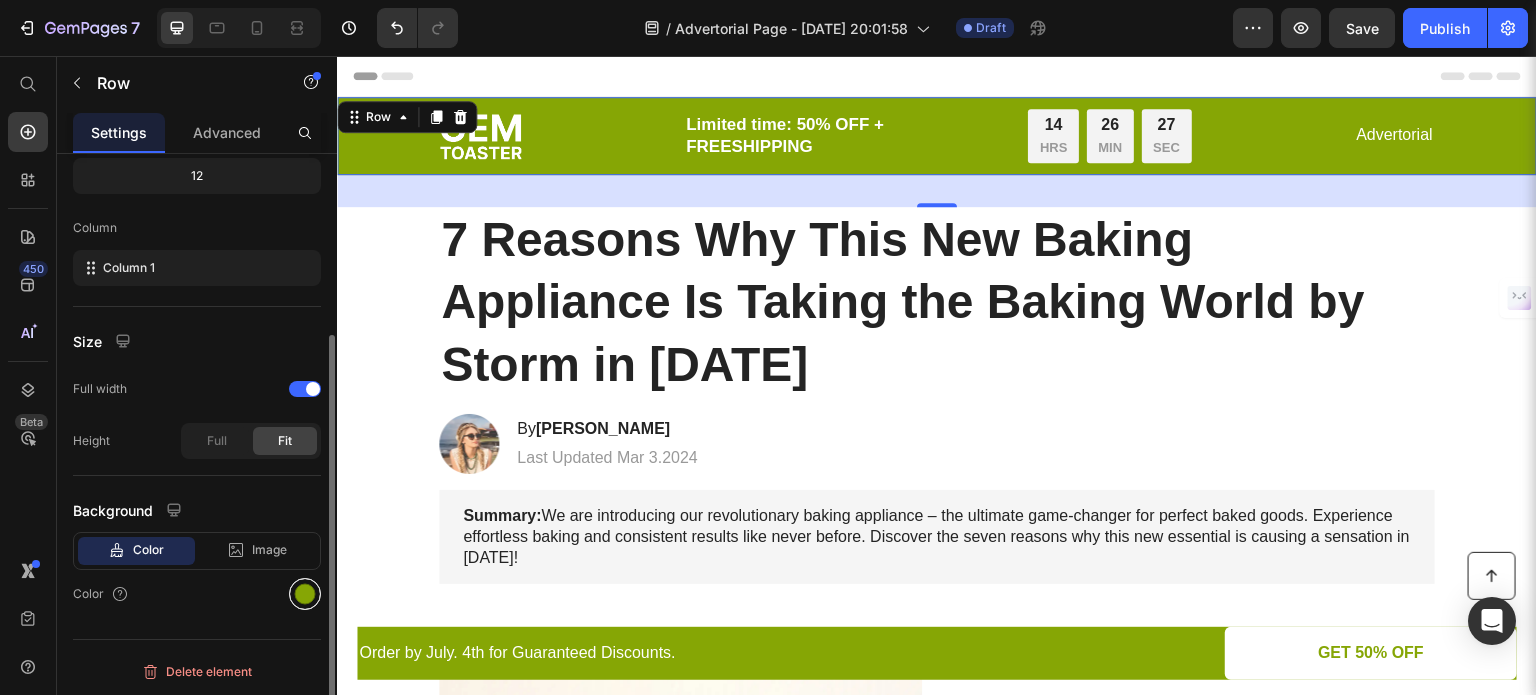 click at bounding box center (305, 594) 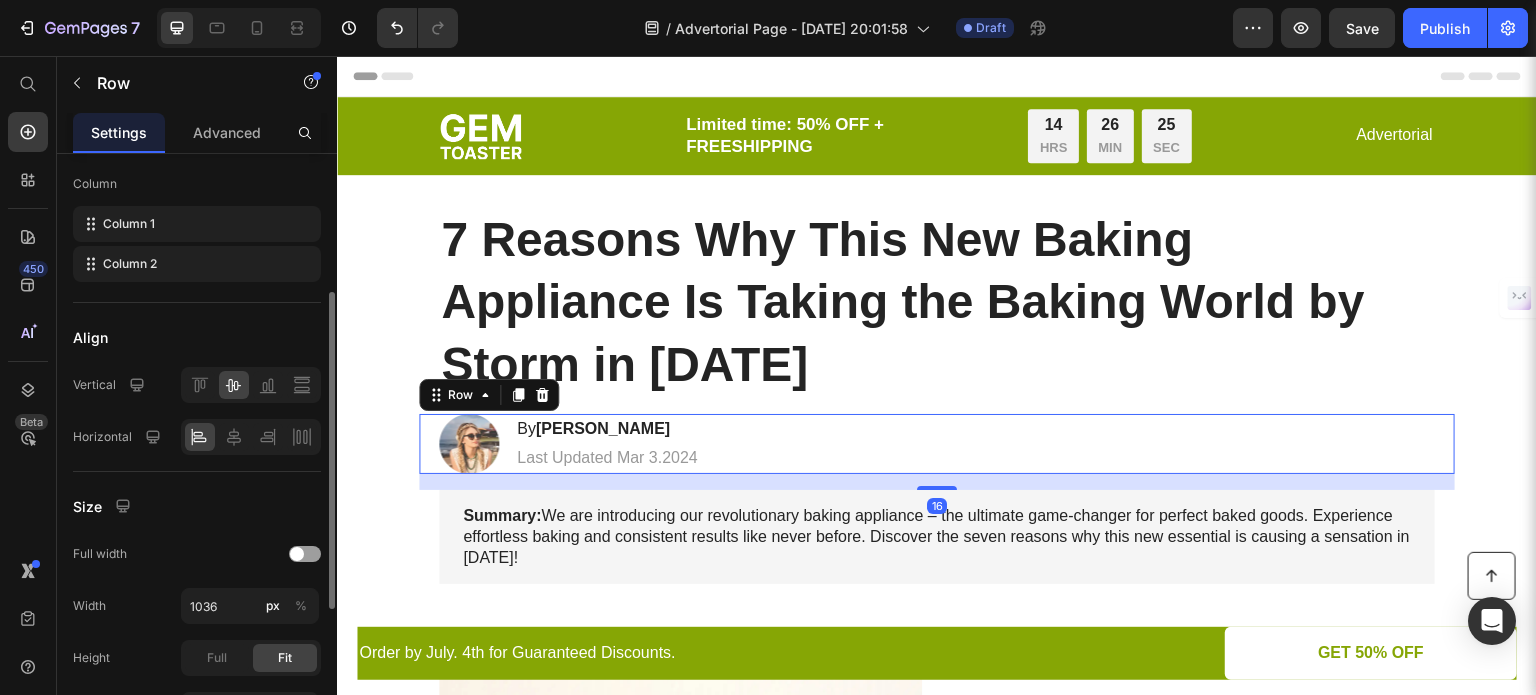 click on "Image By  [PERSON_NAME] Heading Last Updated Mar 3.2024 Text Block Row   16" at bounding box center (937, 444) 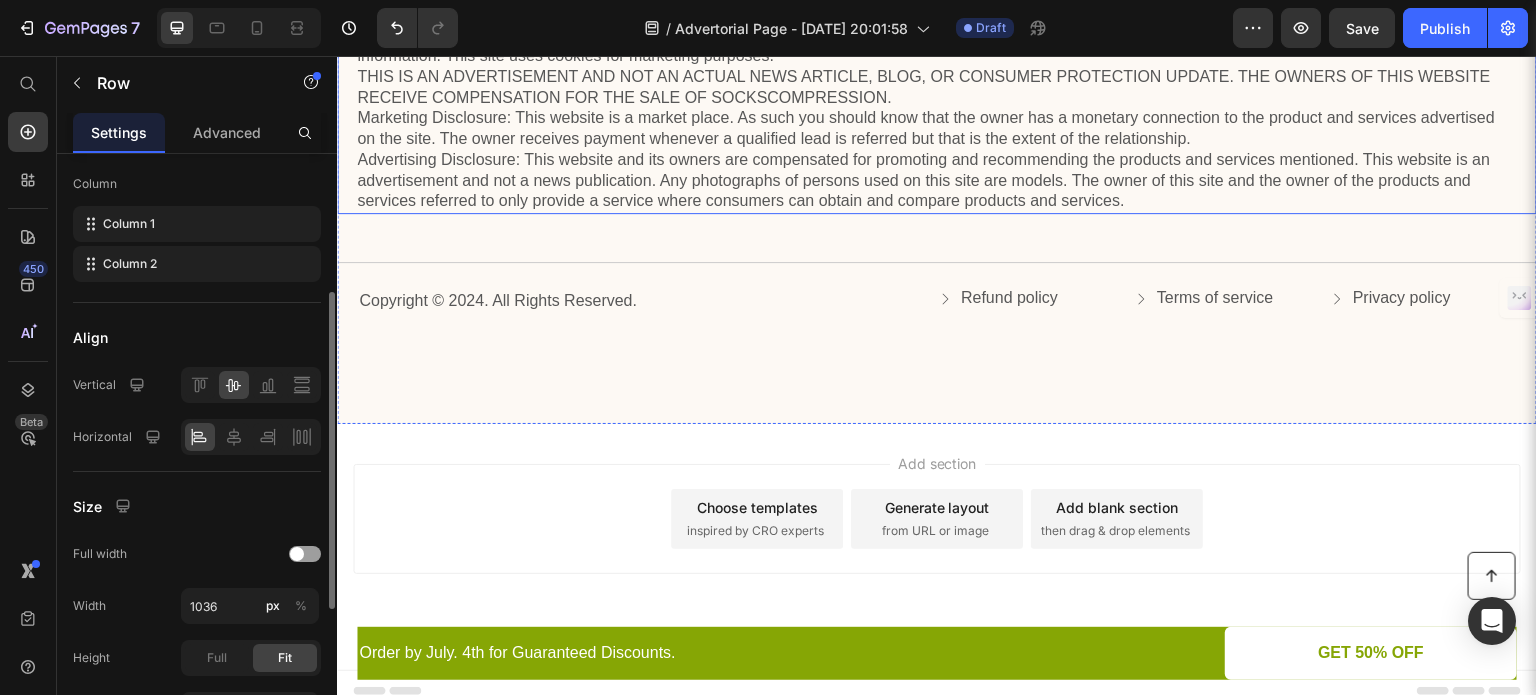 scroll, scrollTop: 4712, scrollLeft: 0, axis: vertical 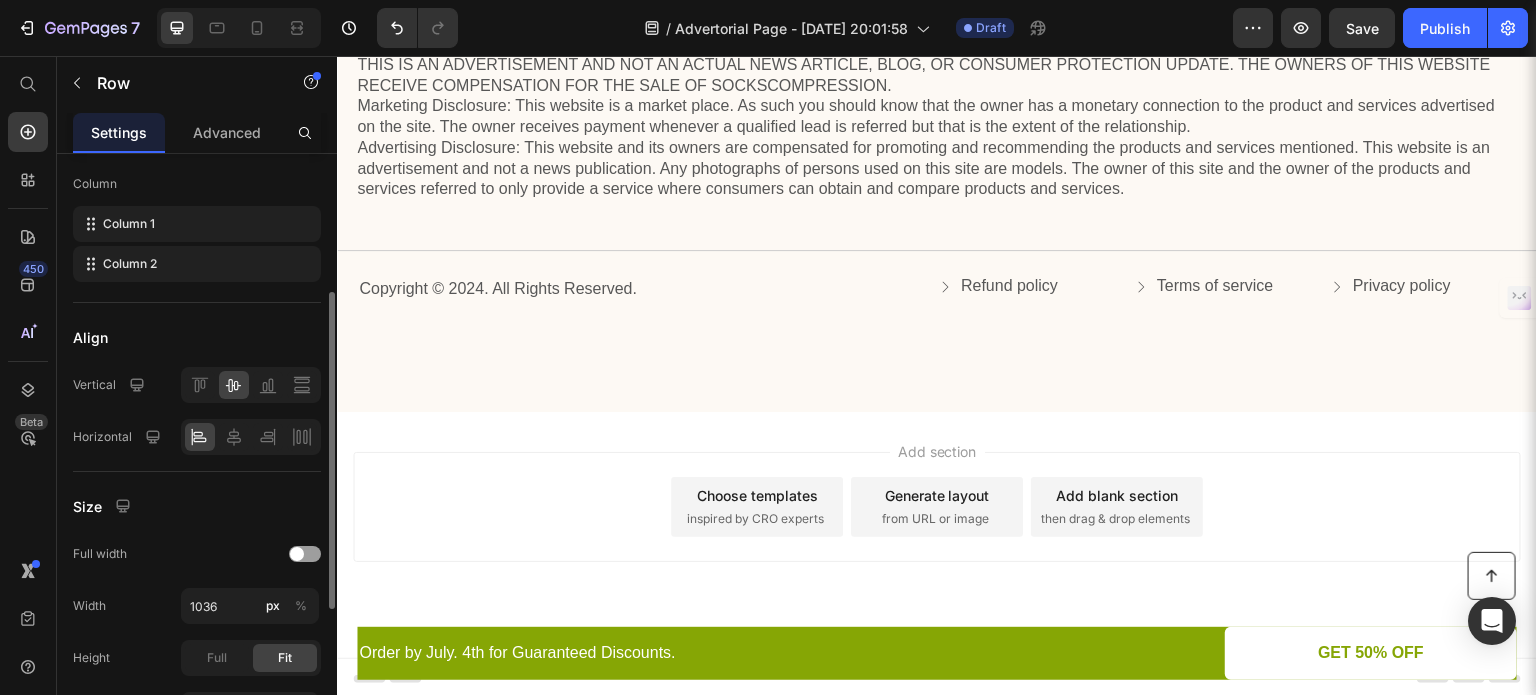 click on "inspired by CRO experts" at bounding box center (755, 519) 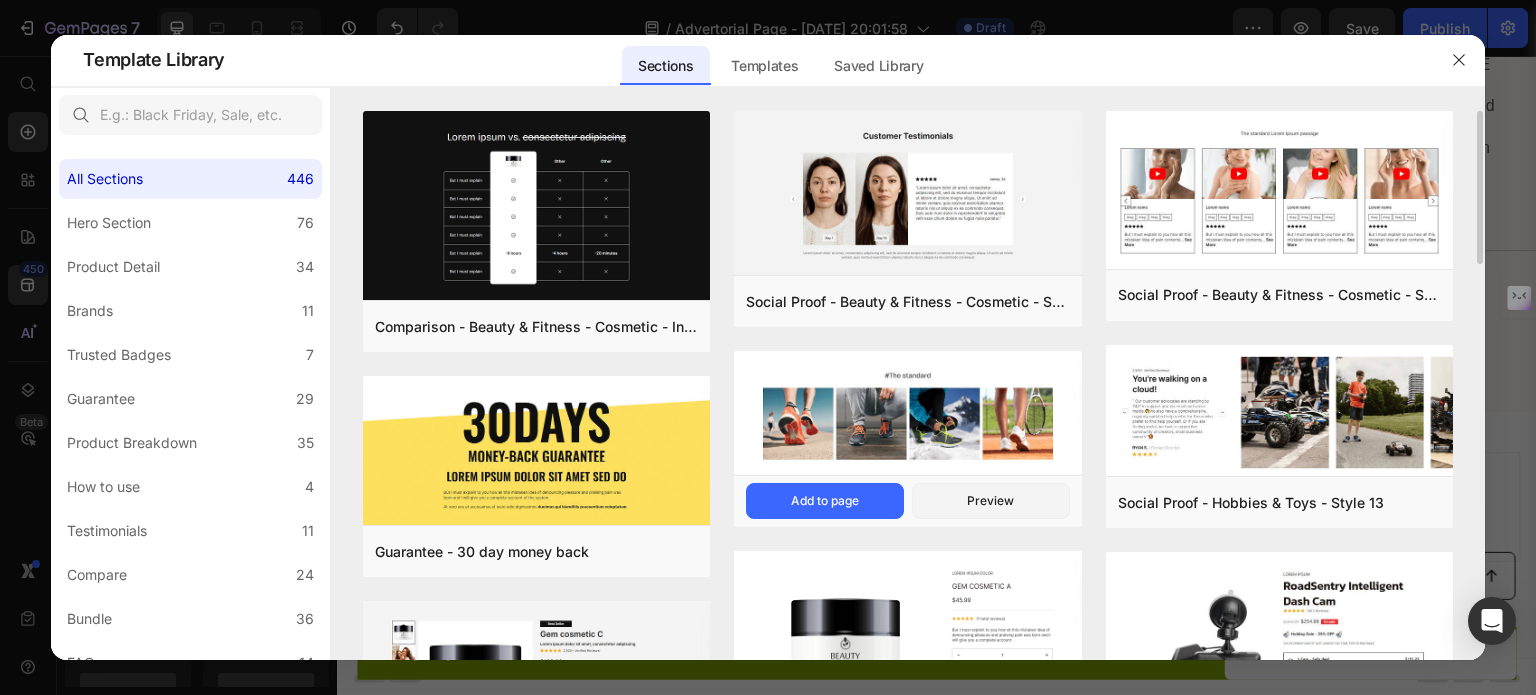 scroll, scrollTop: 300, scrollLeft: 0, axis: vertical 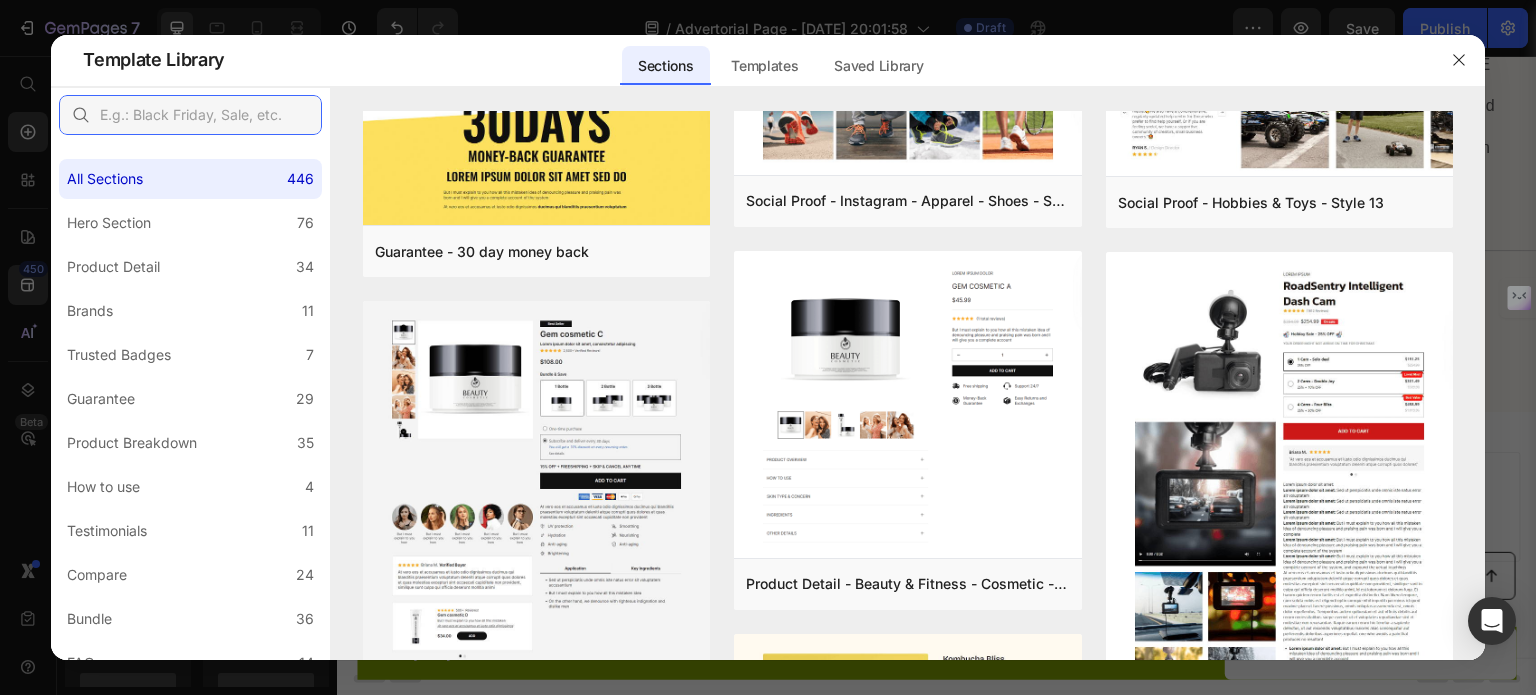 click at bounding box center [190, 115] 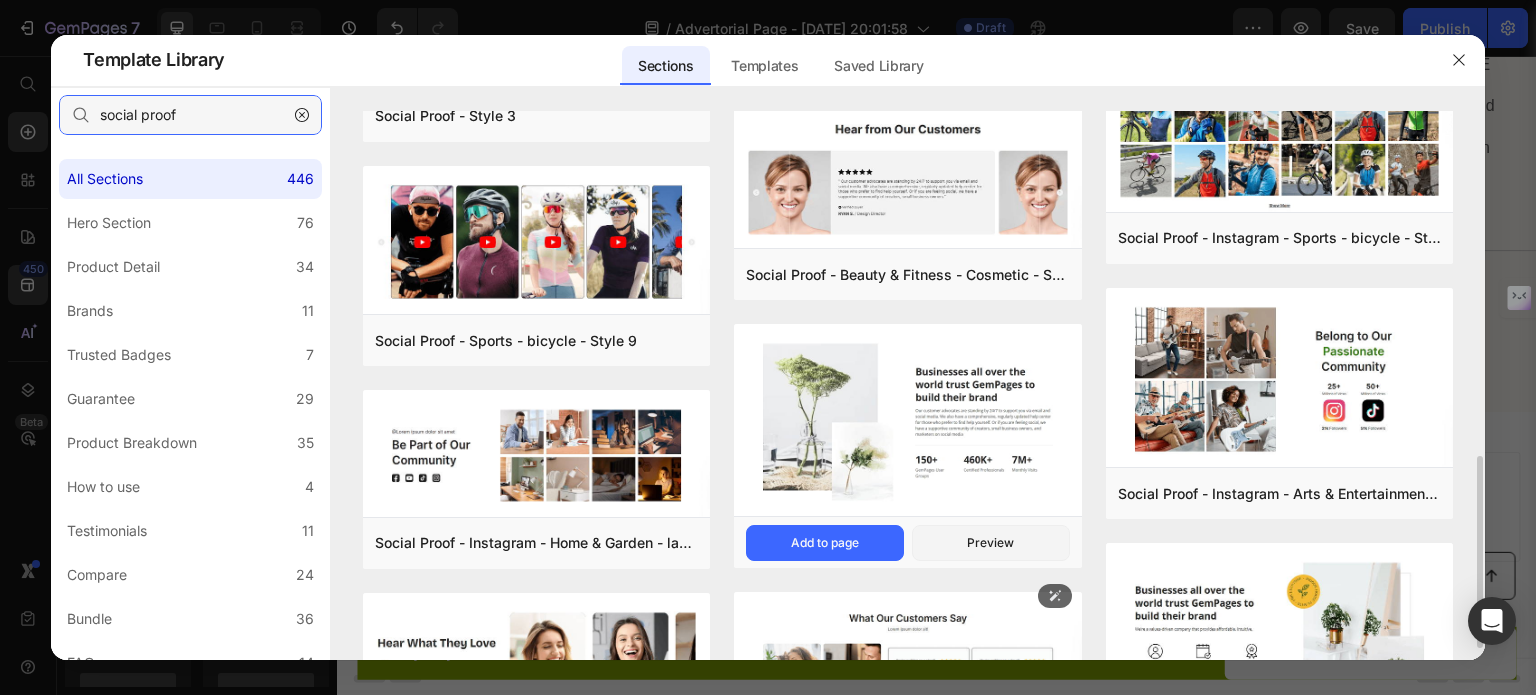scroll, scrollTop: 800, scrollLeft: 0, axis: vertical 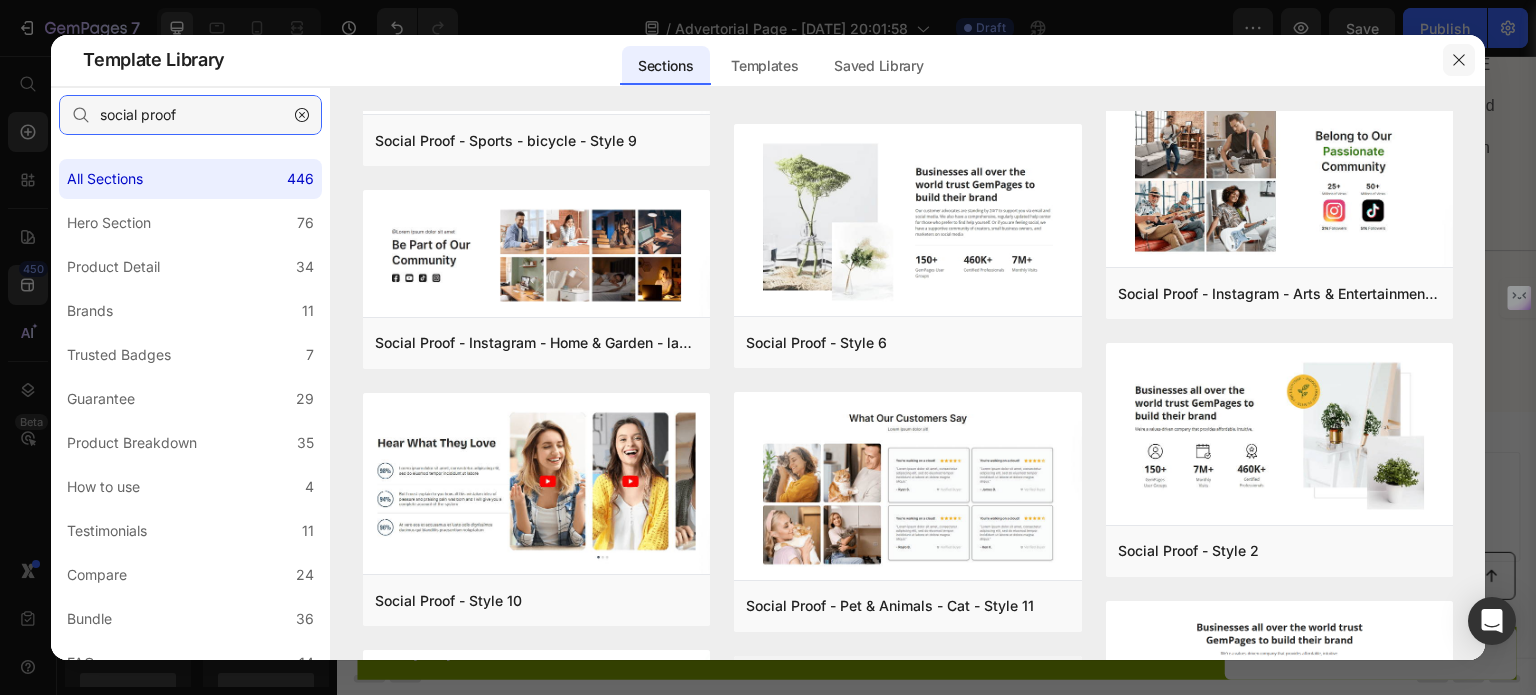 type on "social proof" 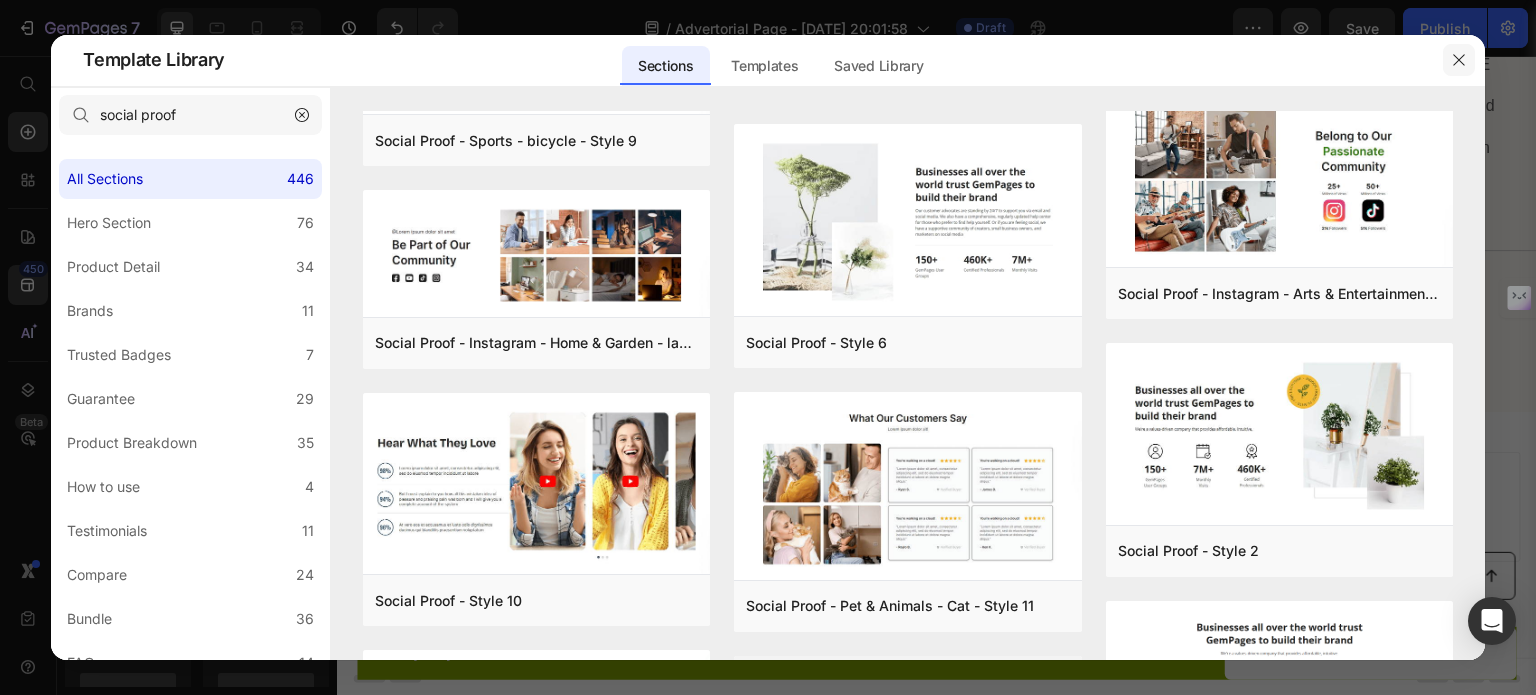 drag, startPoint x: 1466, startPoint y: 59, endPoint x: 1099, endPoint y: 142, distance: 376.26852 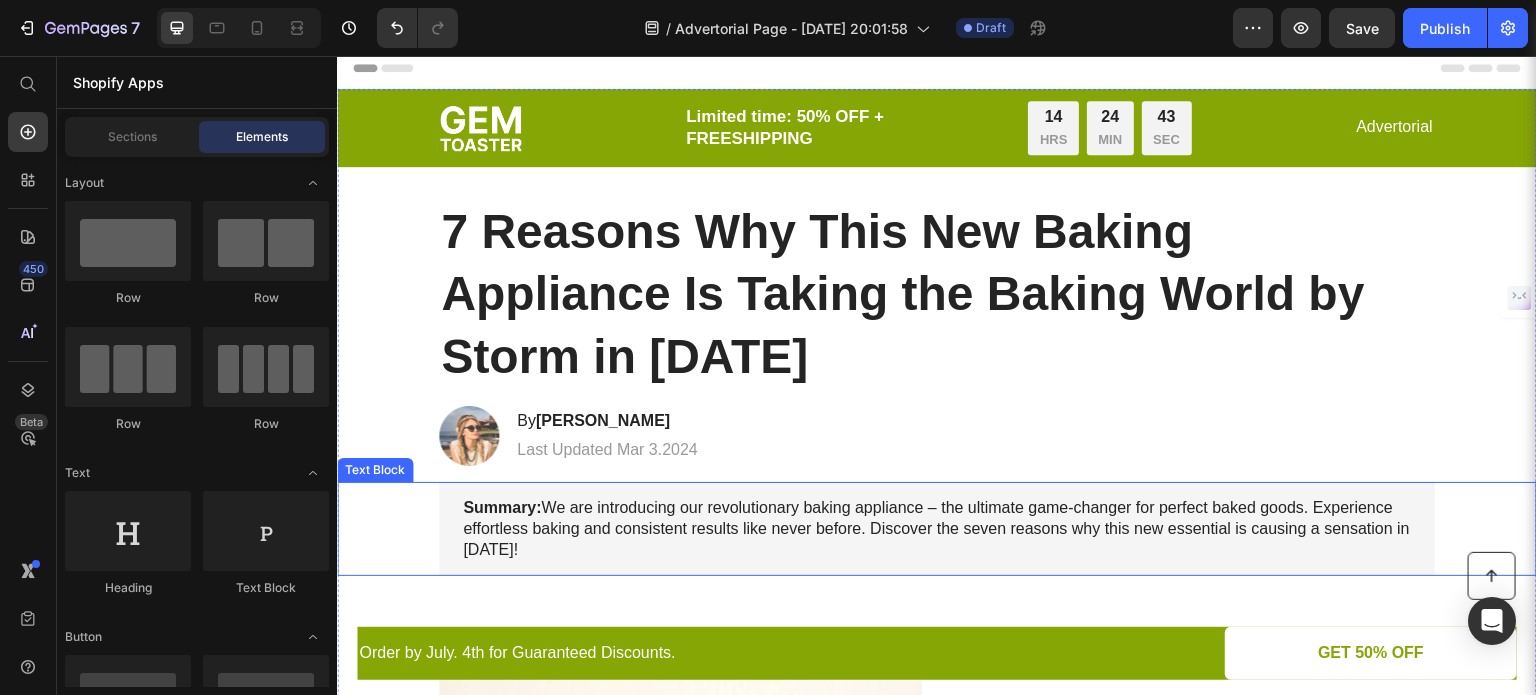 scroll, scrollTop: 0, scrollLeft: 0, axis: both 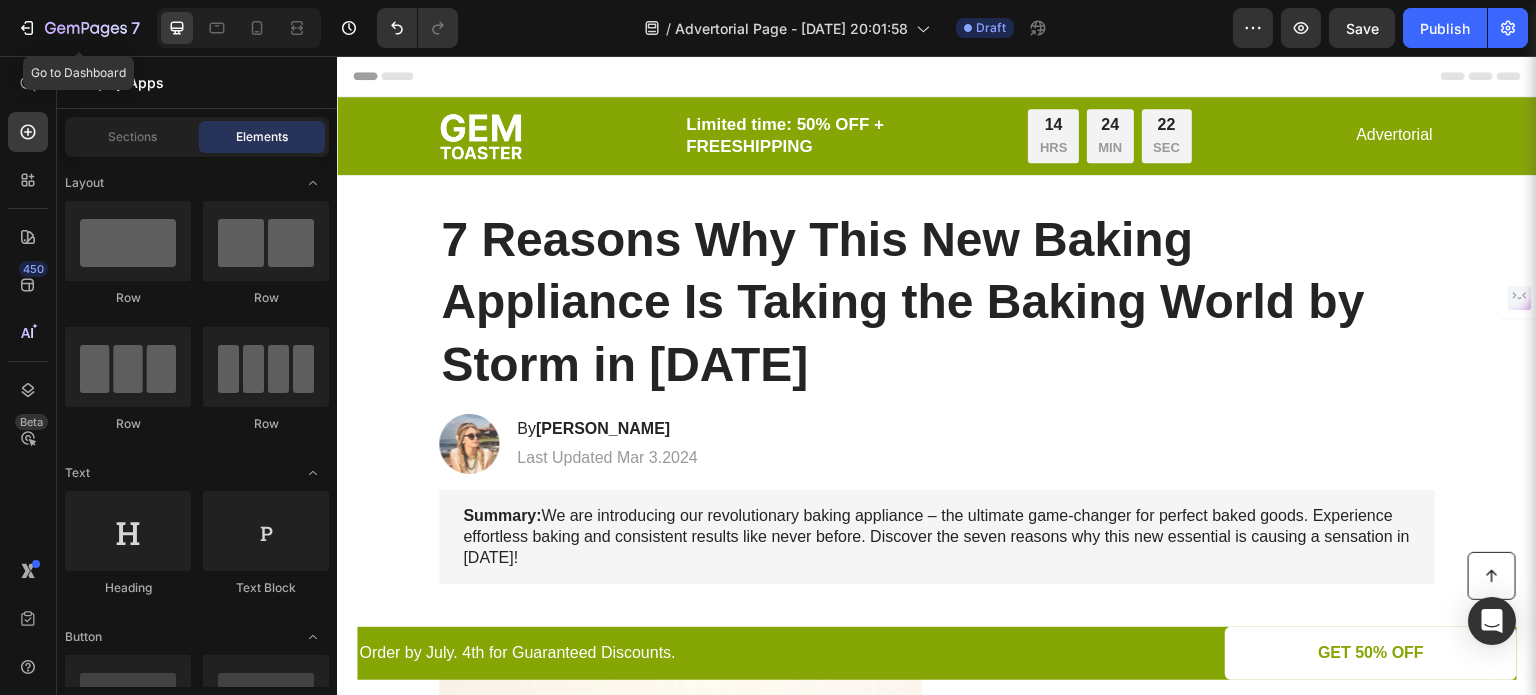 click on "7  Go to Dashboard" 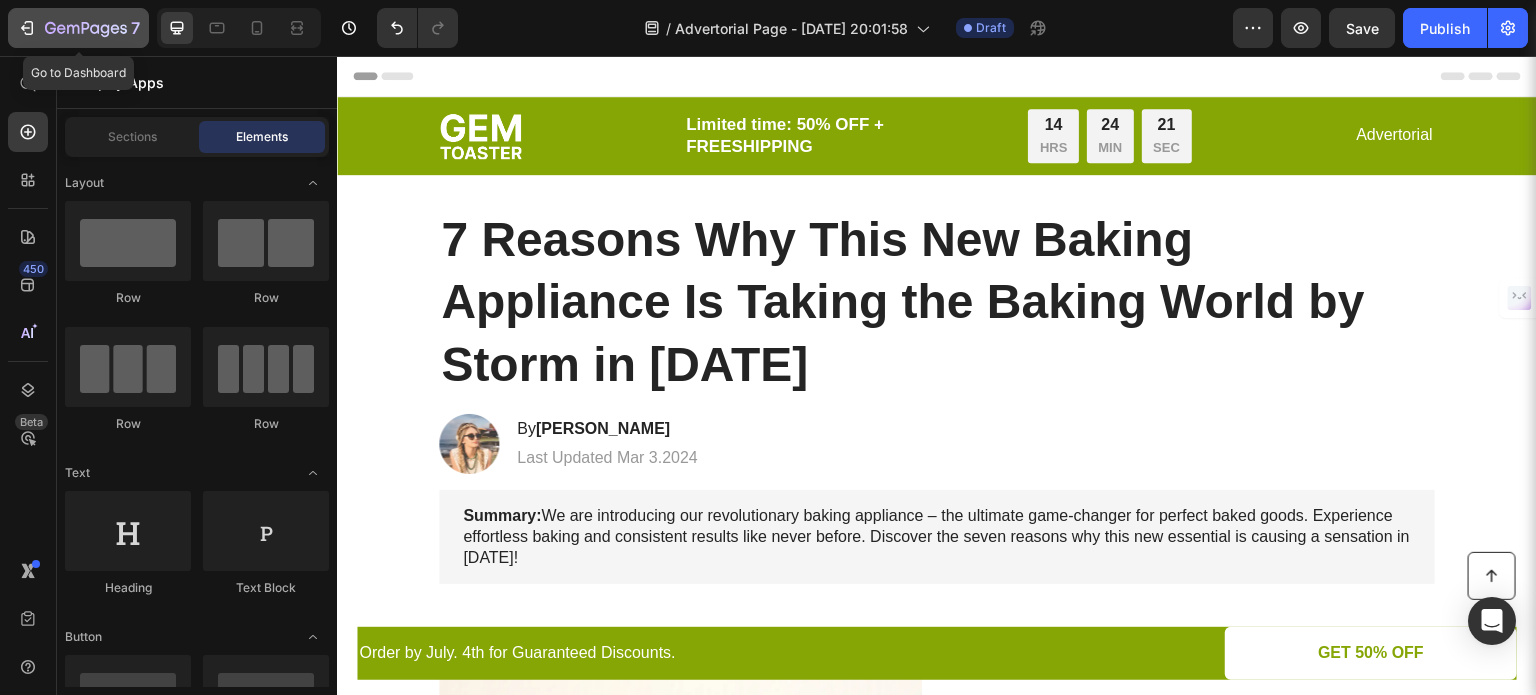click on "7" 